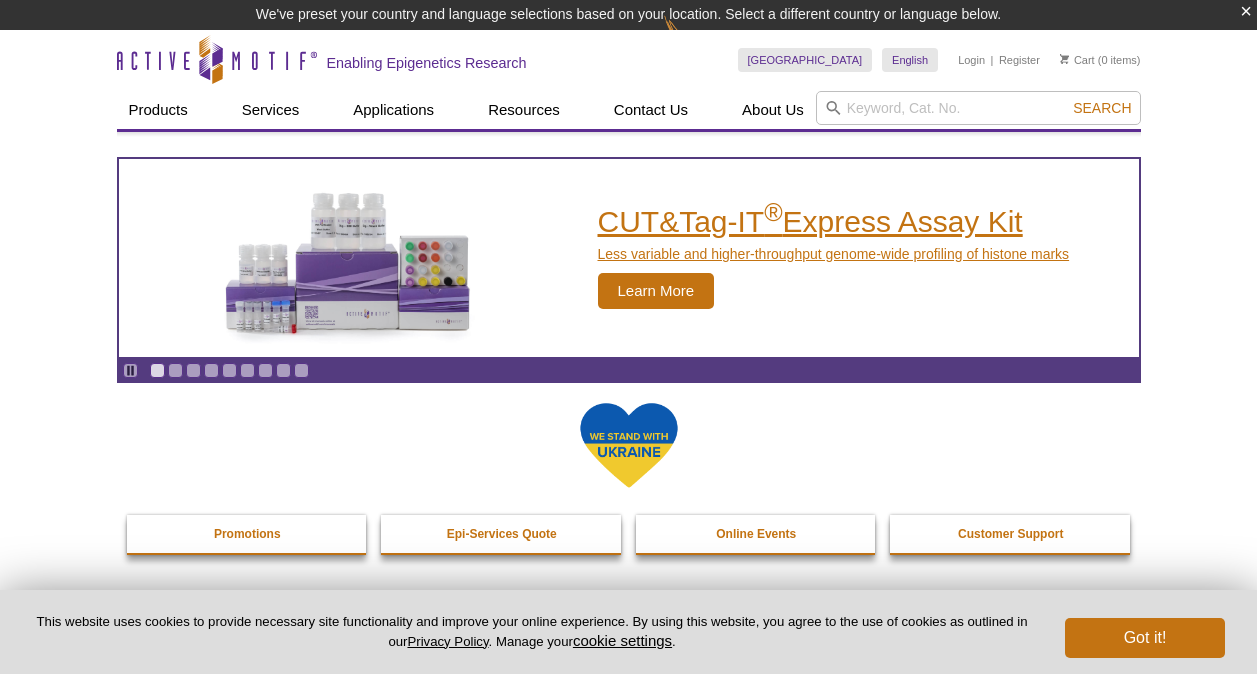 scroll, scrollTop: 0, scrollLeft: 0, axis: both 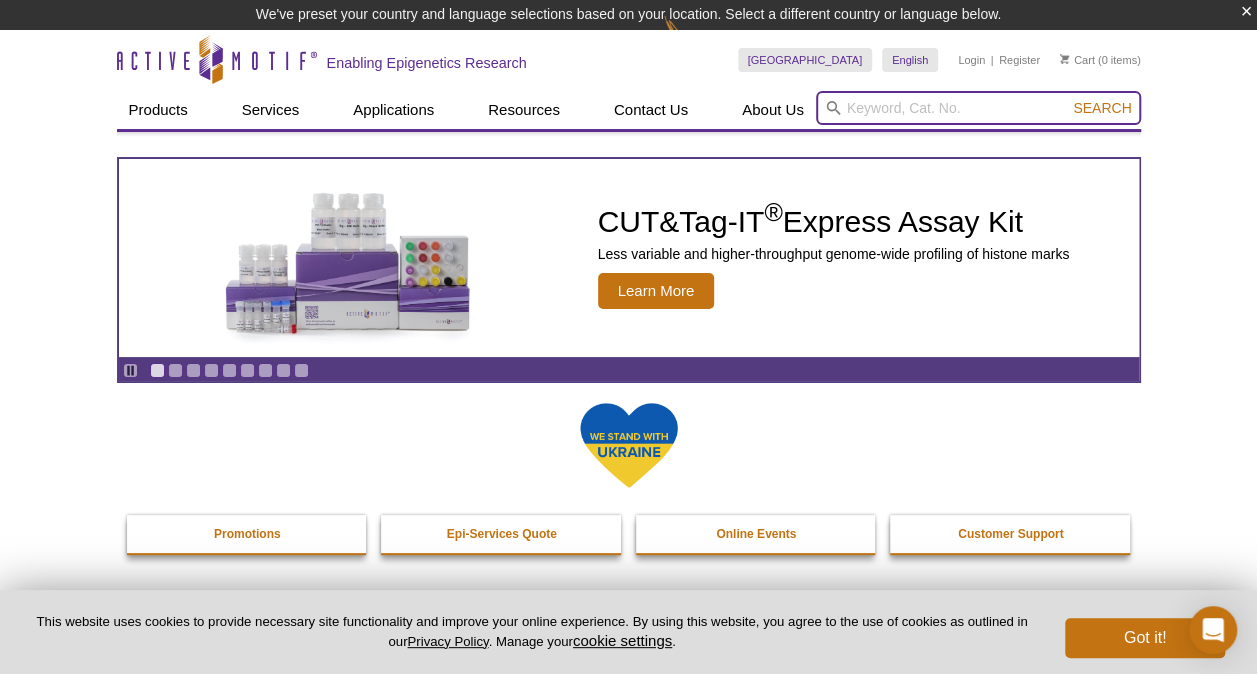 click at bounding box center (978, 108) 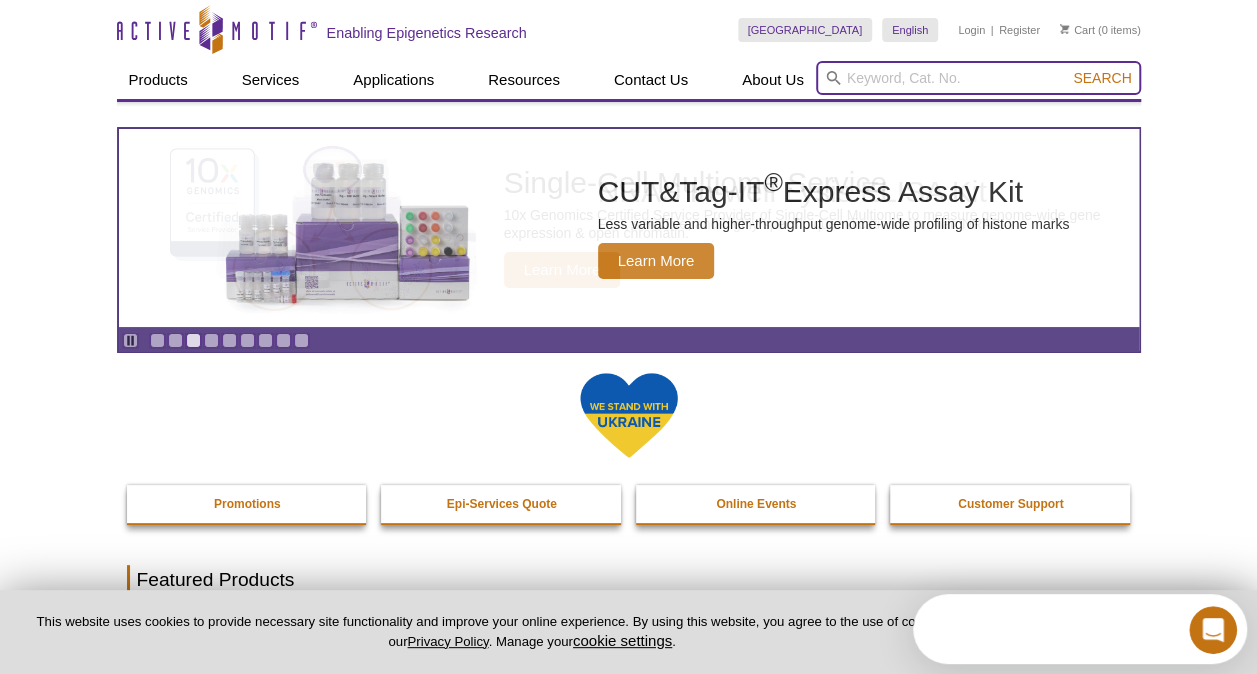scroll, scrollTop: 0, scrollLeft: 0, axis: both 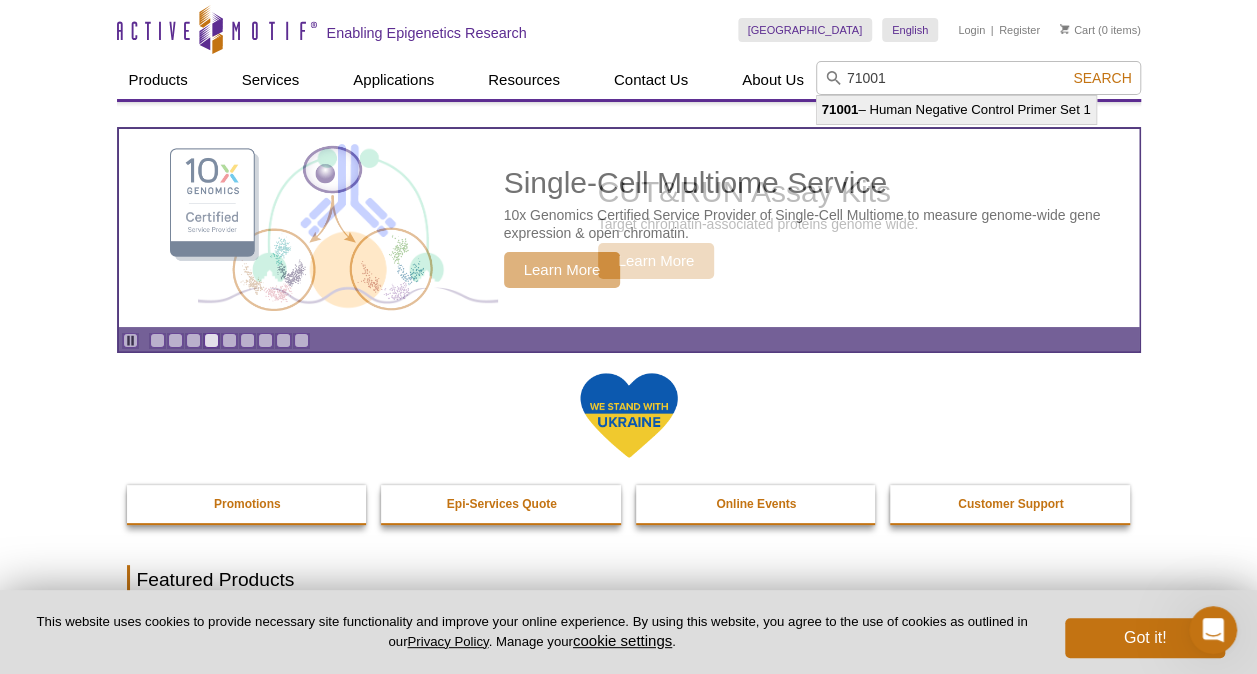 click on "71001  – Human Negative Control Primer Set 1" at bounding box center [956, 110] 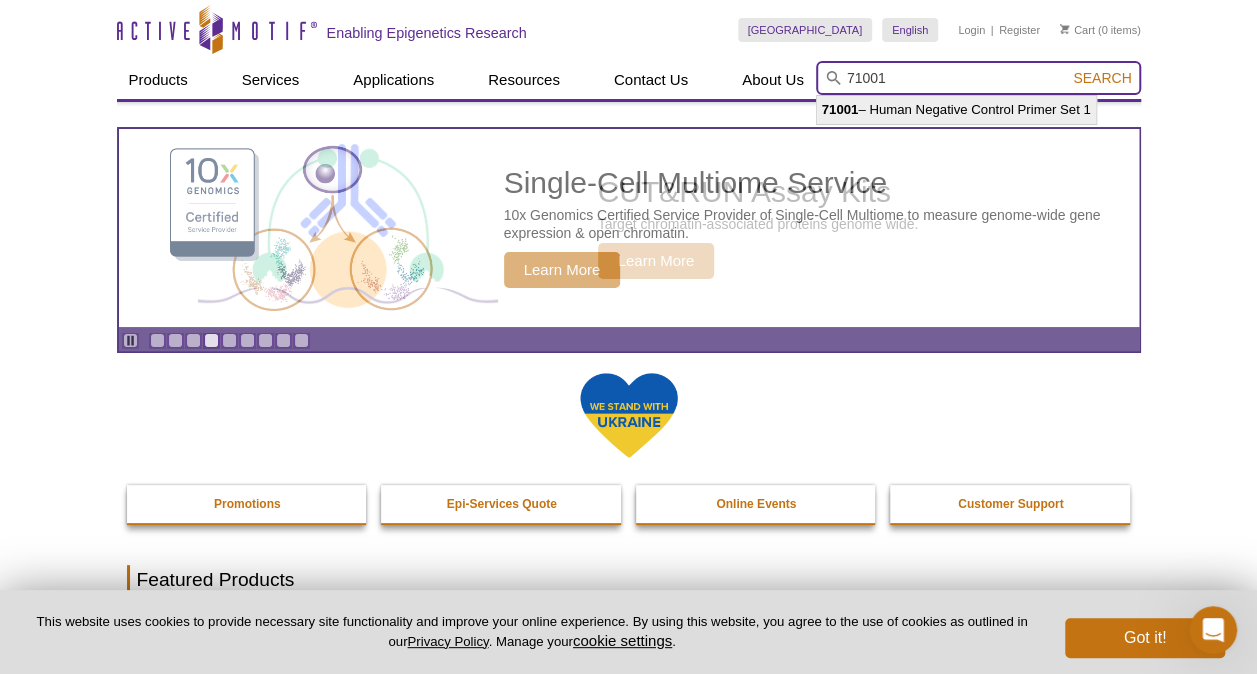 type on "71001 – Human Negative Control Primer Set 1" 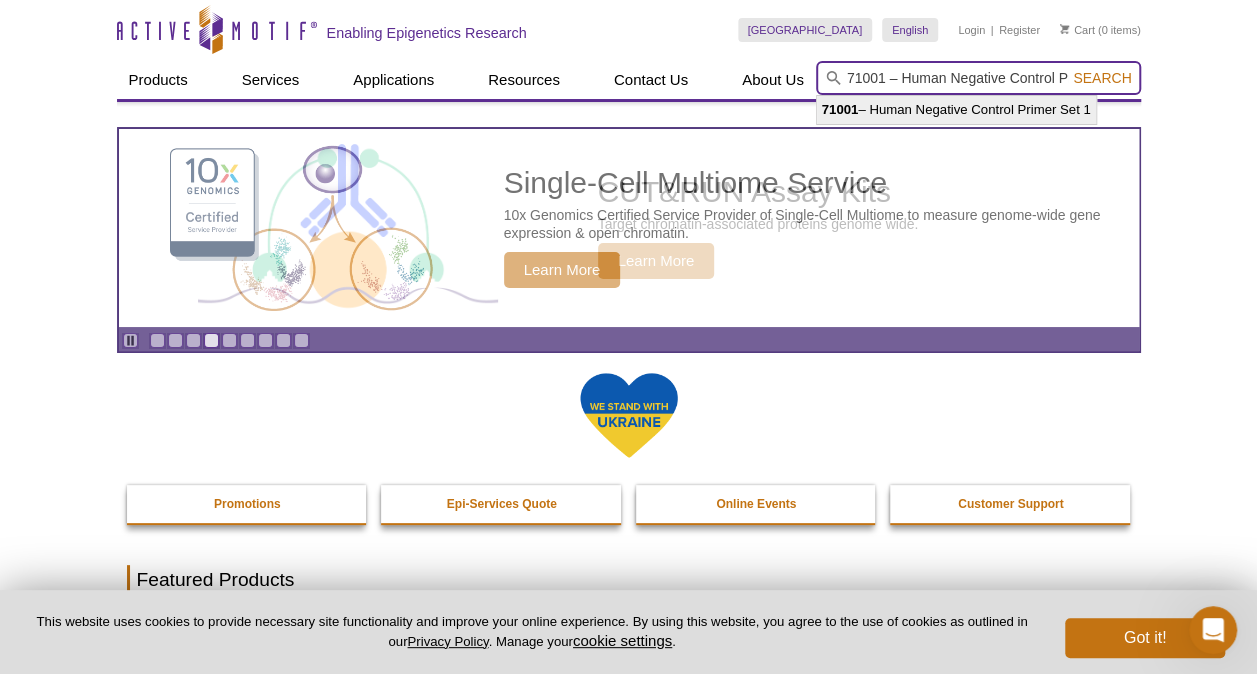 scroll, scrollTop: 0, scrollLeft: 68, axis: horizontal 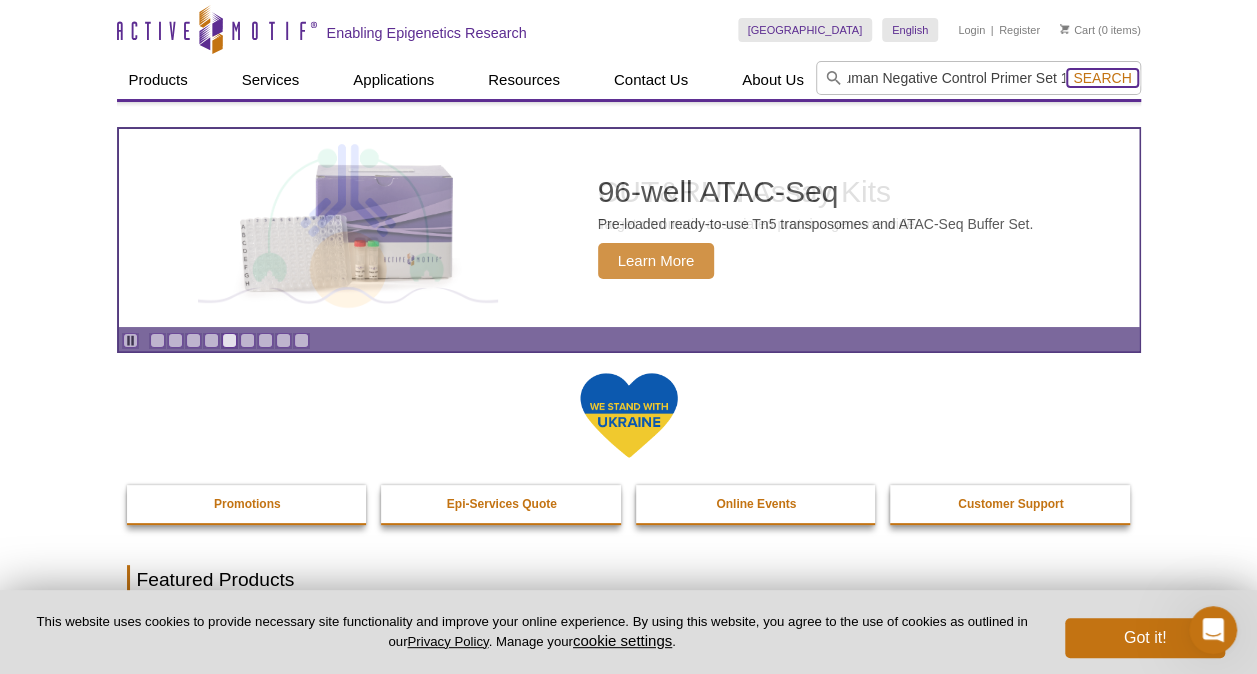 click on "Search" at bounding box center (1102, 78) 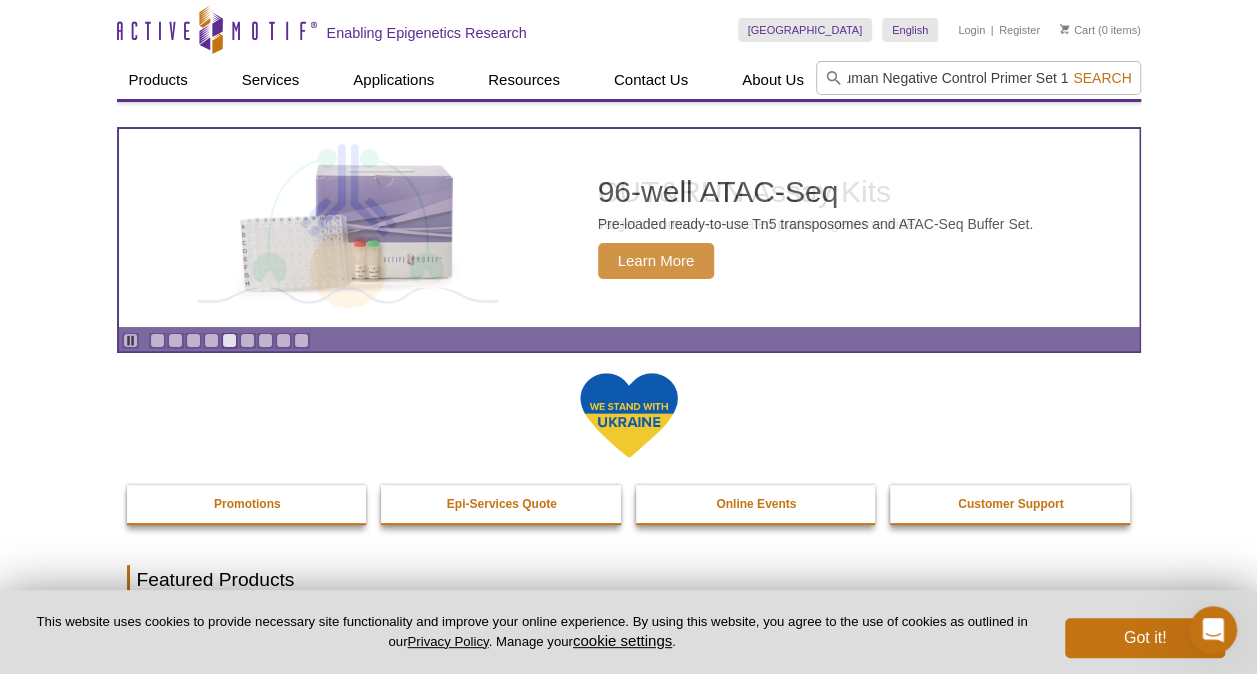 scroll, scrollTop: 0, scrollLeft: 0, axis: both 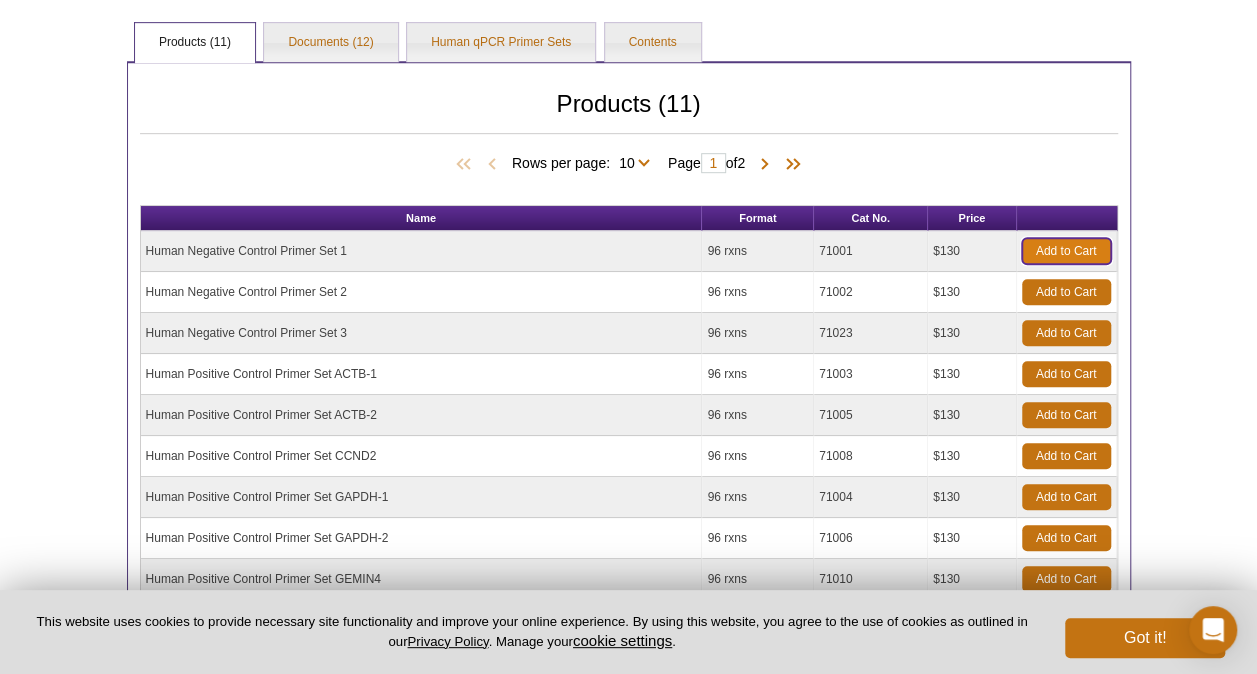 click on "Add to Cart" at bounding box center [1066, 251] 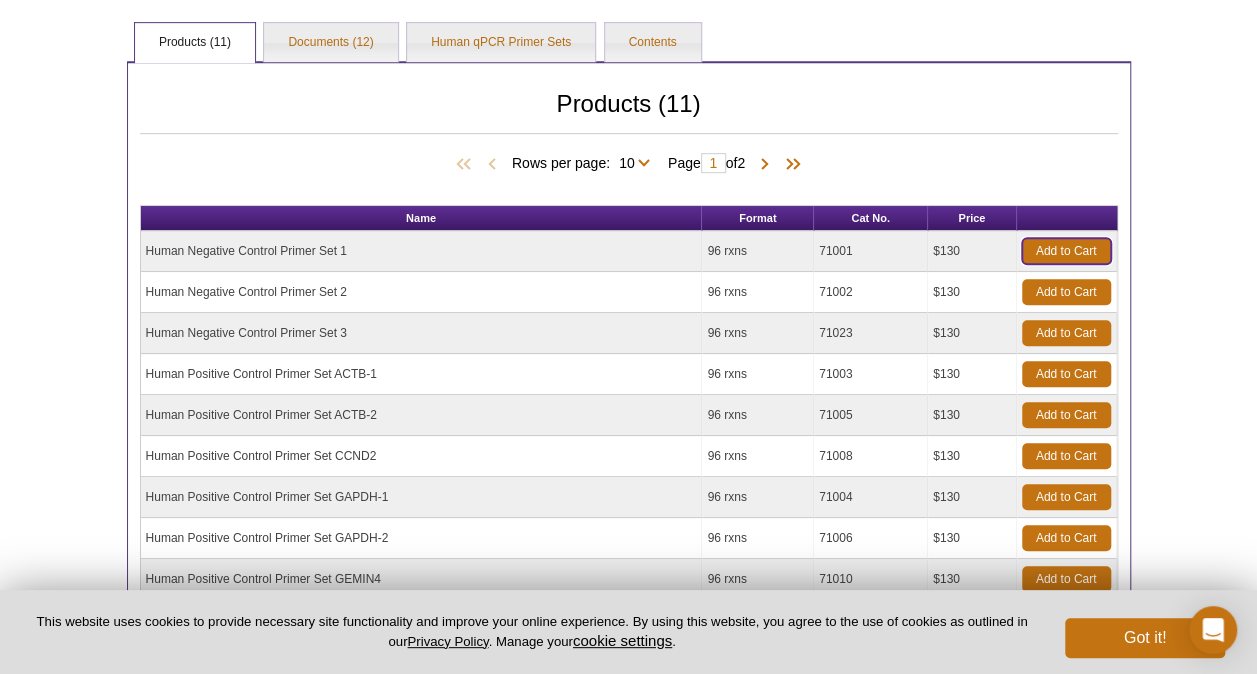 scroll, scrollTop: 600, scrollLeft: 0, axis: vertical 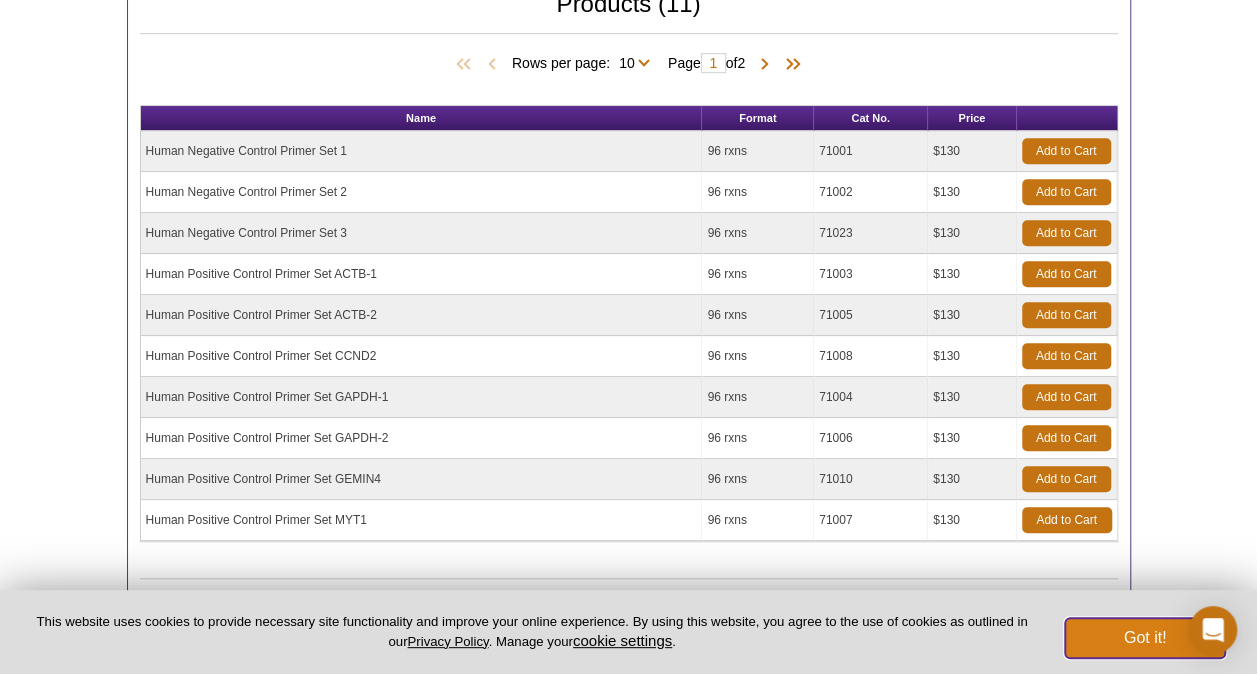 click on "Got it!" at bounding box center [1145, 638] 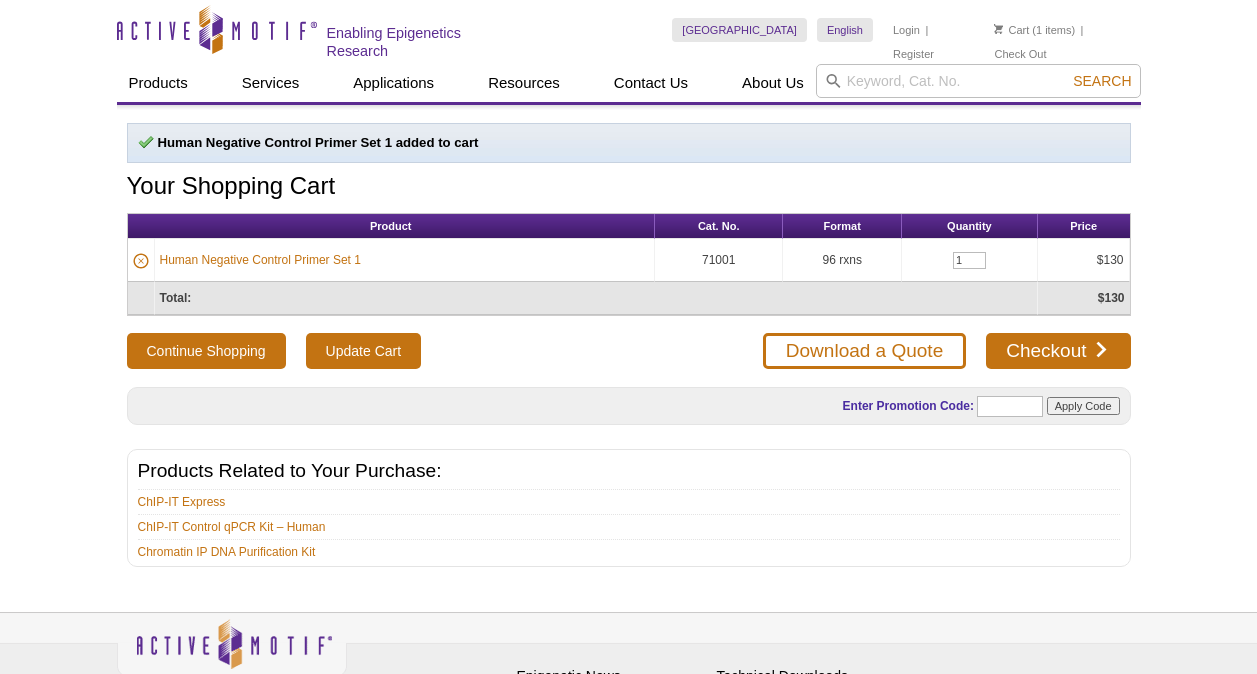 scroll, scrollTop: 0, scrollLeft: 0, axis: both 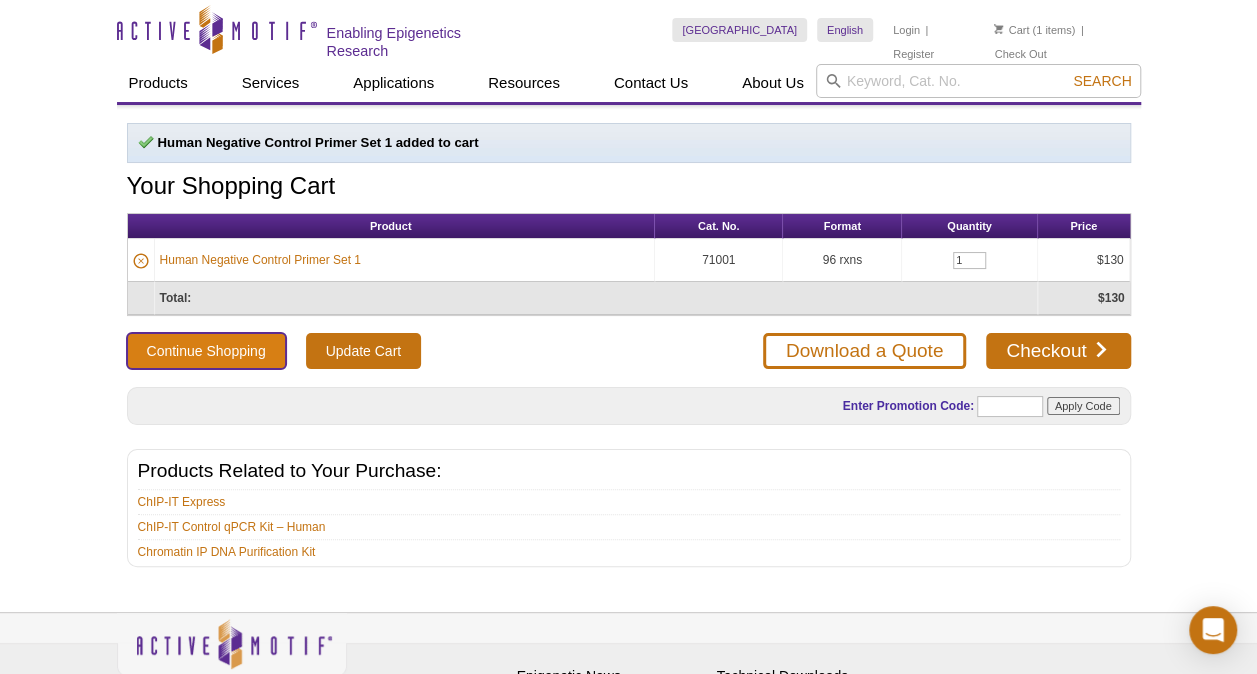 click on "Continue Shopping" at bounding box center (206, 351) 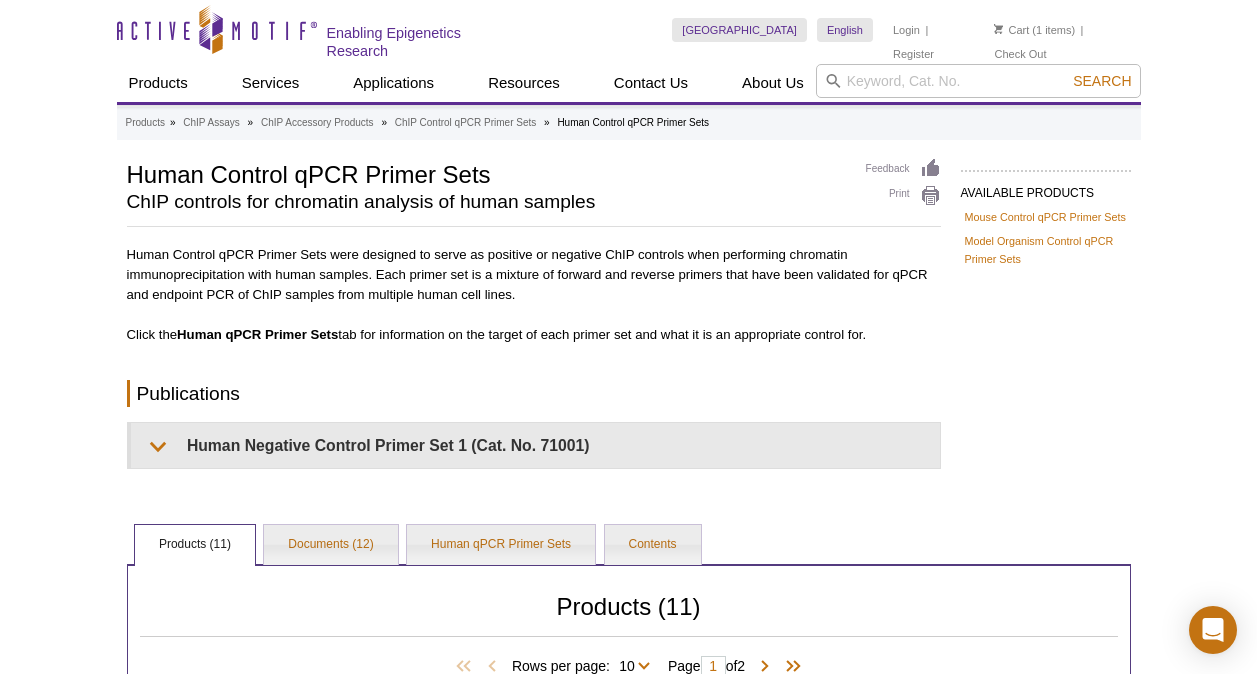 scroll, scrollTop: 0, scrollLeft: 0, axis: both 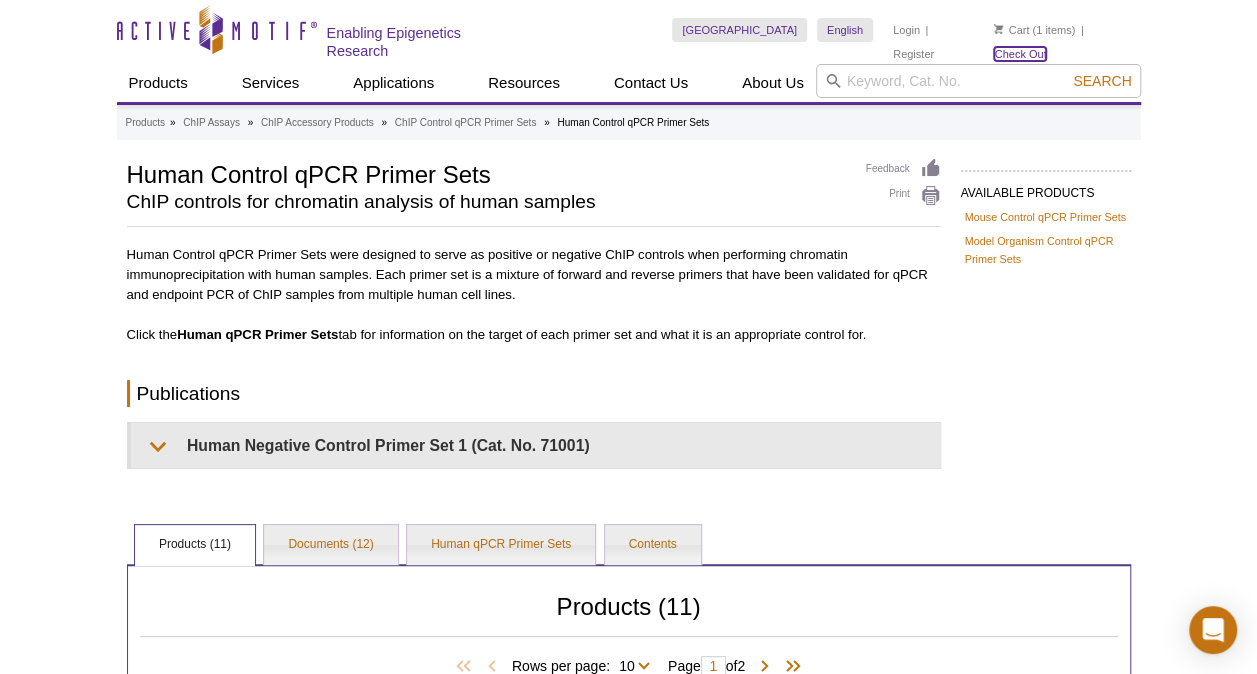 click on "Check Out" at bounding box center [1020, 54] 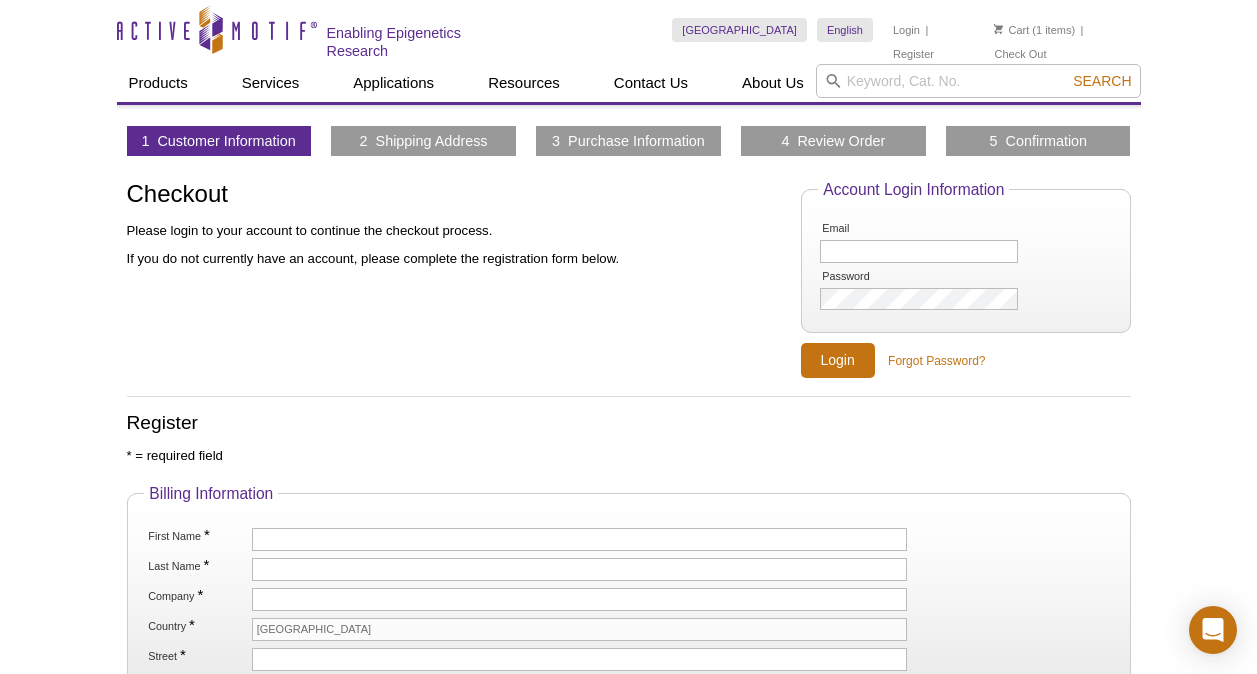 scroll, scrollTop: 0, scrollLeft: 0, axis: both 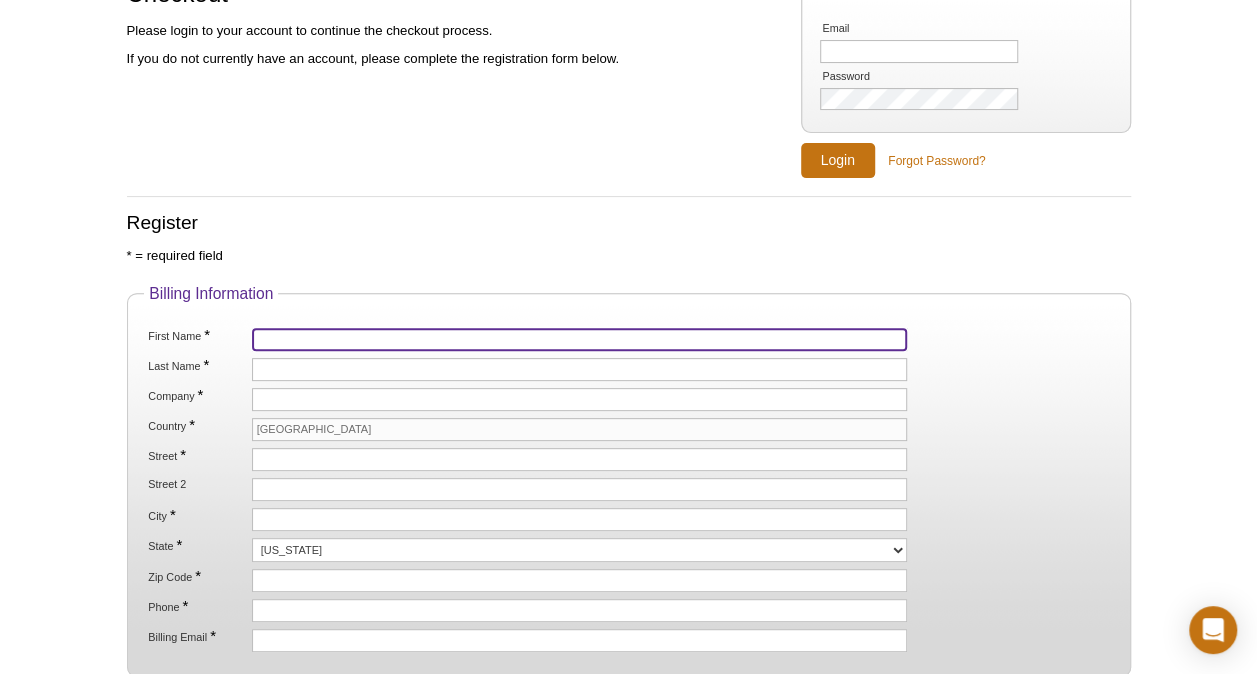 click on "First Name *" at bounding box center [580, 339] 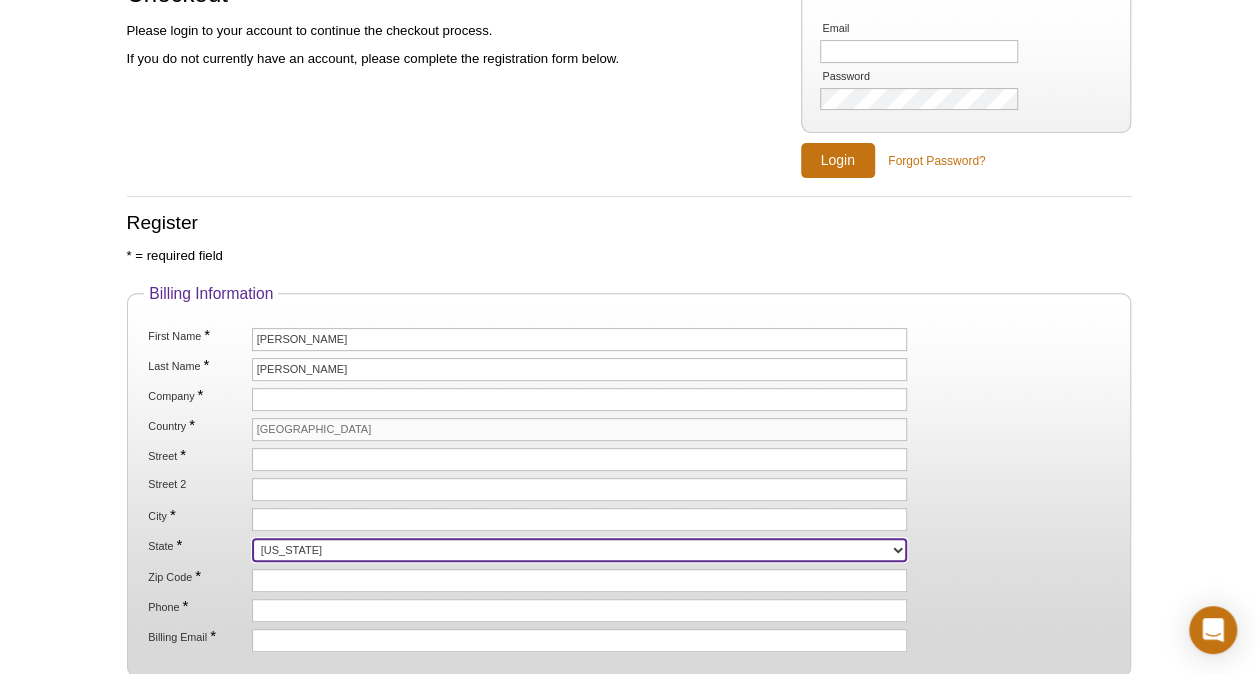 type on "8551" 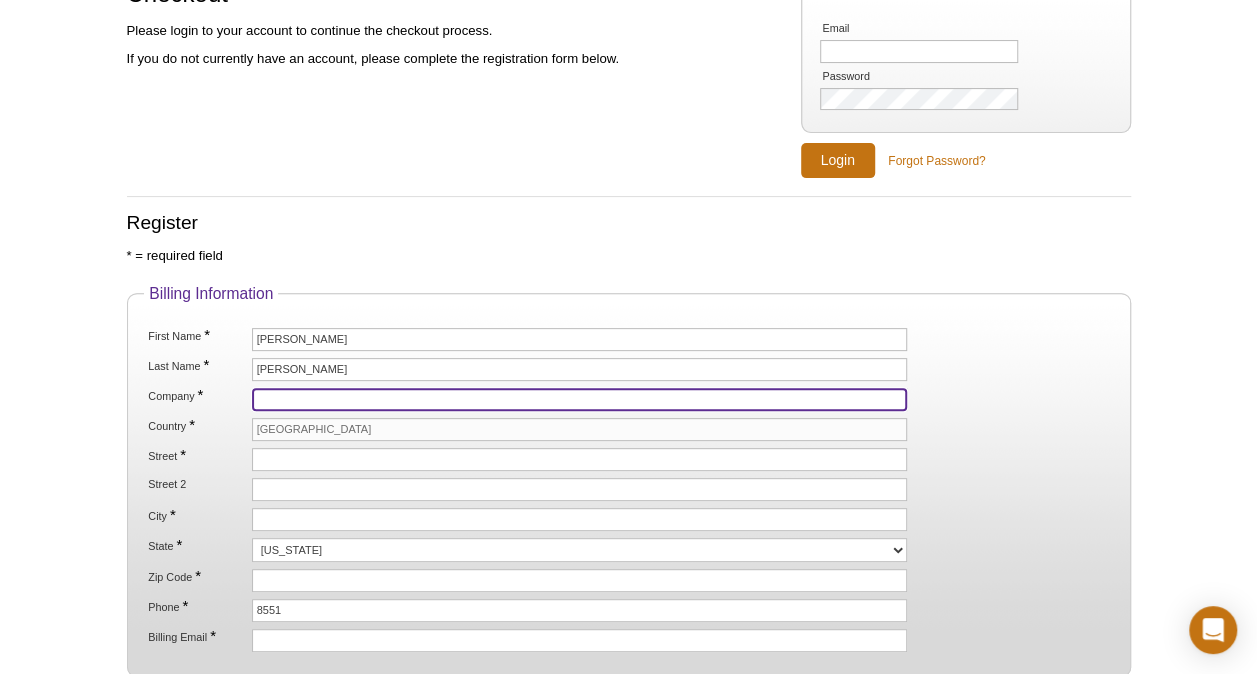 click on "Company *" at bounding box center (580, 399) 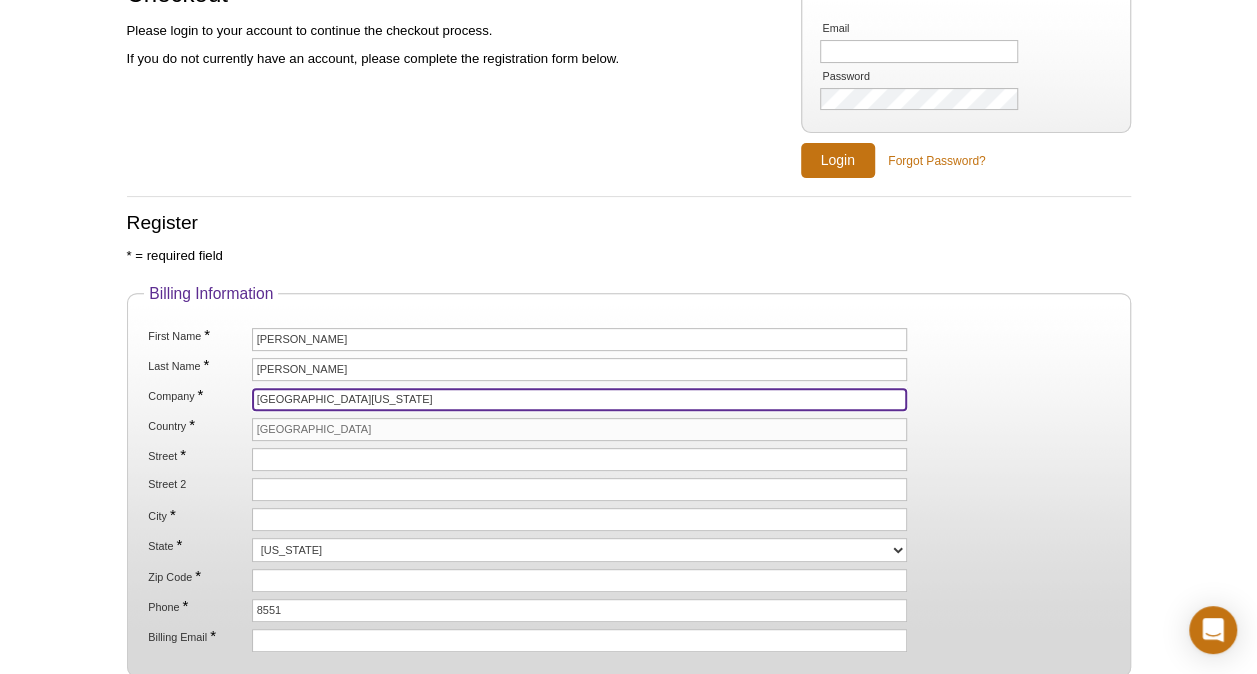 type on "[STREET_ADDRESS]" 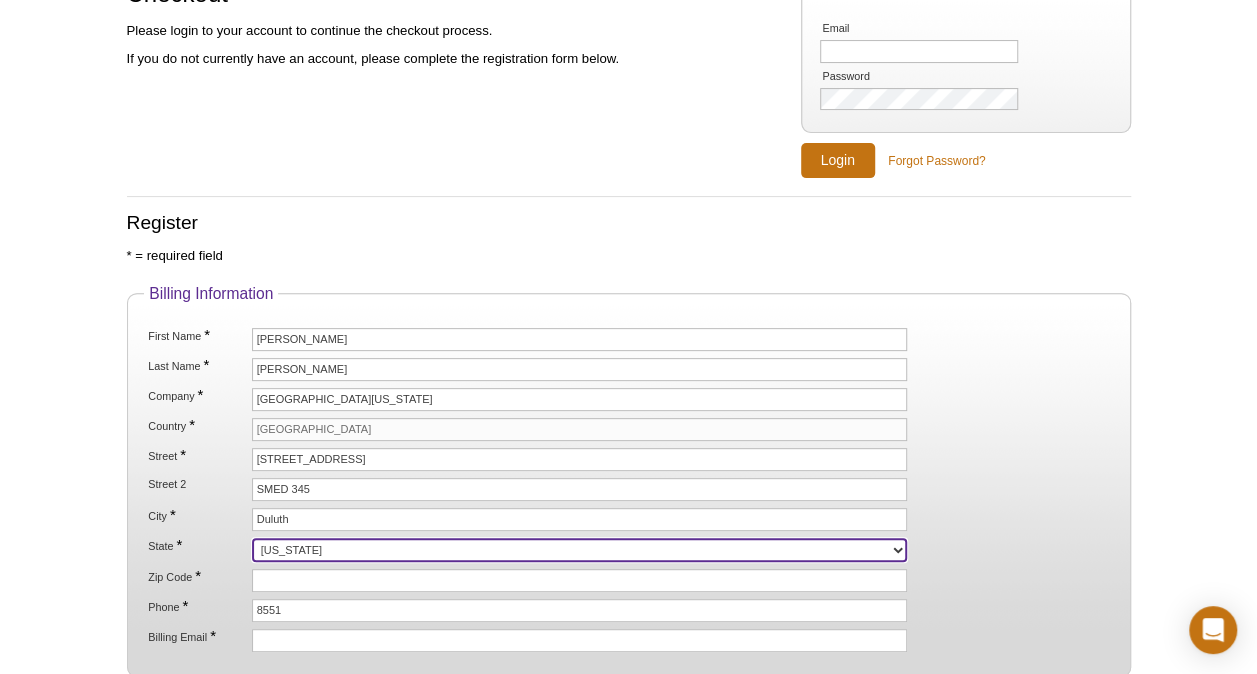 select on "MN" 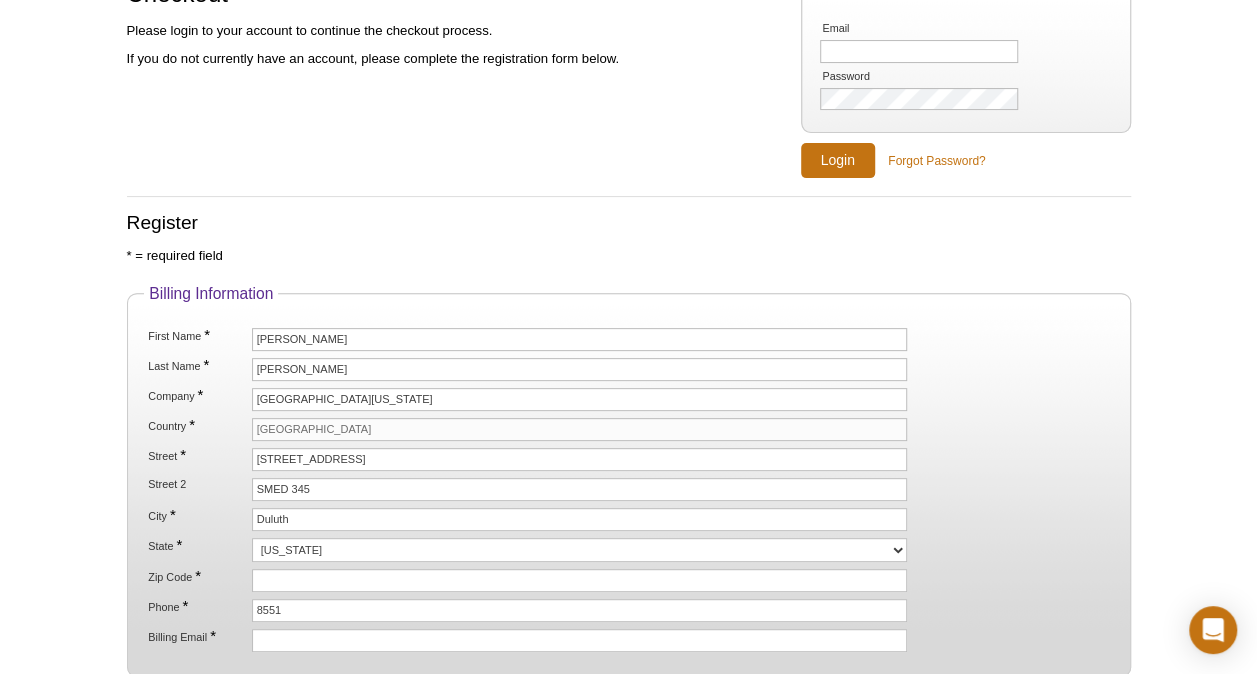 type on "55812" 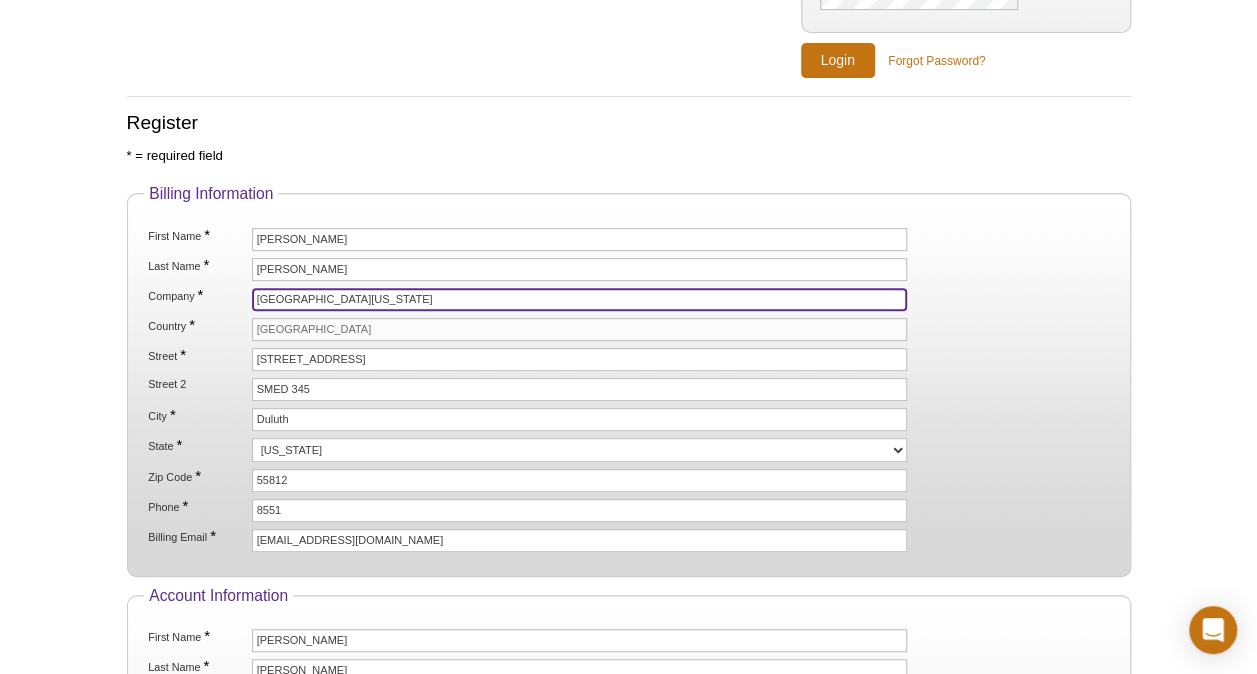 scroll, scrollTop: 400, scrollLeft: 0, axis: vertical 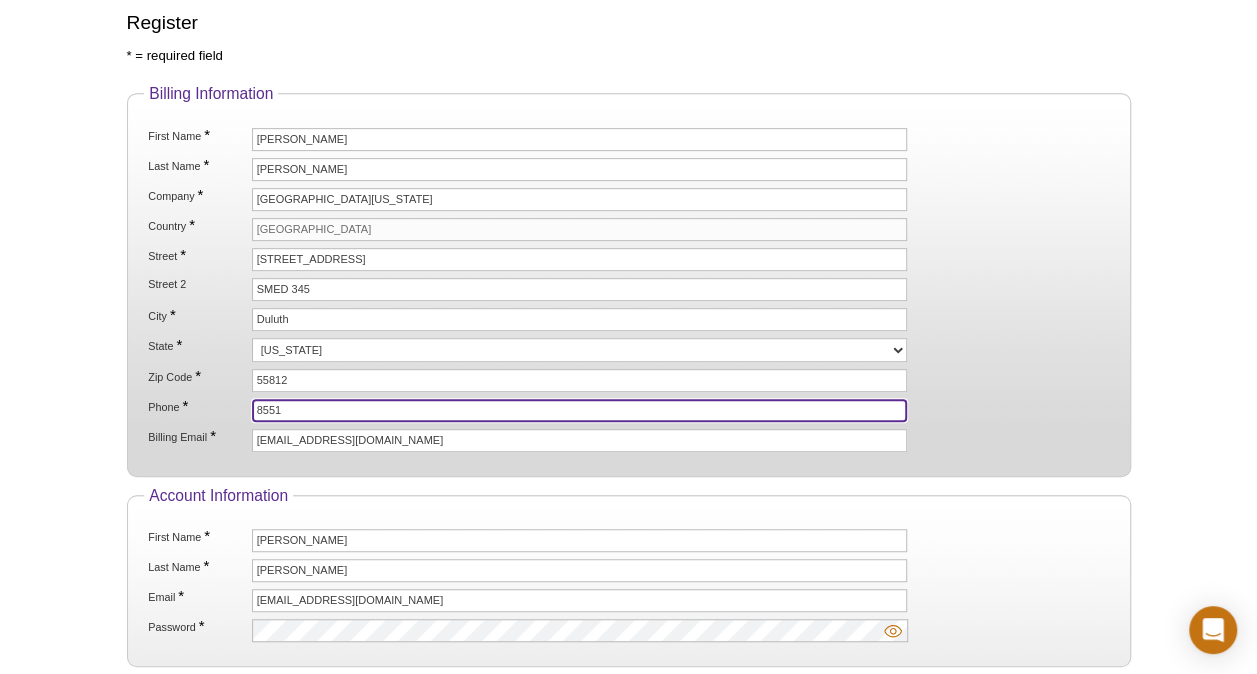 drag, startPoint x: 254, startPoint y: 399, endPoint x: 274, endPoint y: 413, distance: 24.41311 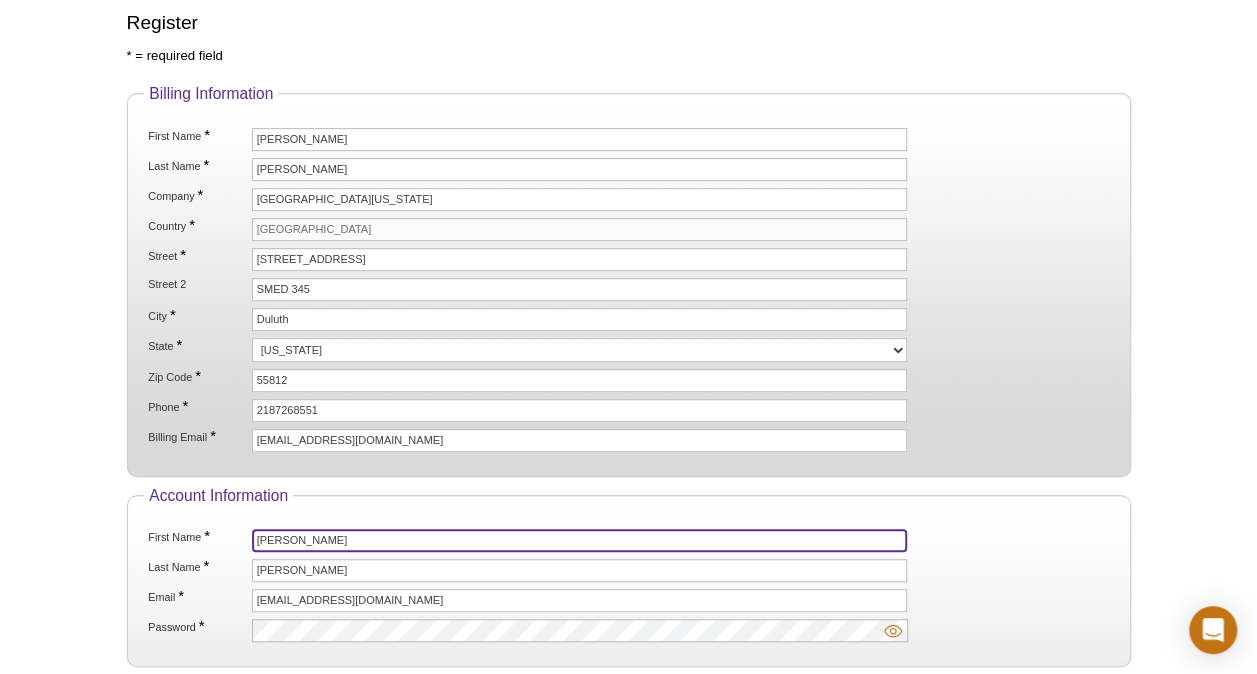 drag, startPoint x: 288, startPoint y: 535, endPoint x: 373, endPoint y: 534, distance: 85.00588 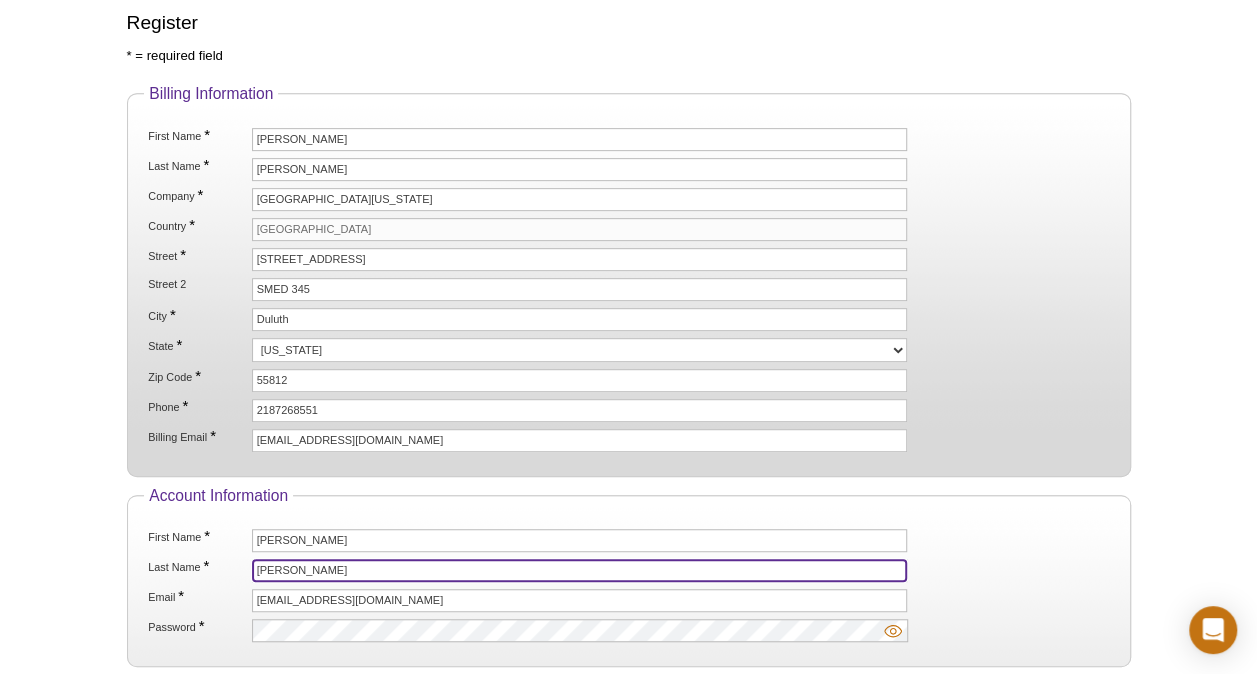 drag, startPoint x: 292, startPoint y: 560, endPoint x: 427, endPoint y: 559, distance: 135.00371 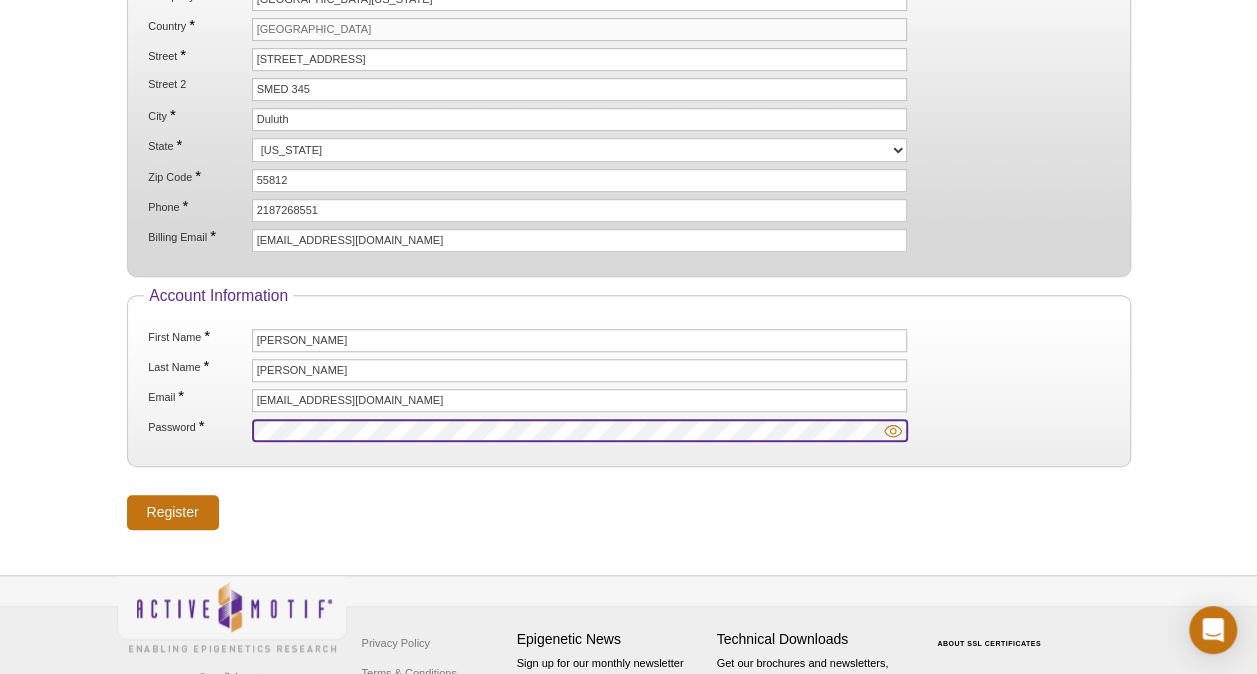 scroll, scrollTop: 660, scrollLeft: 0, axis: vertical 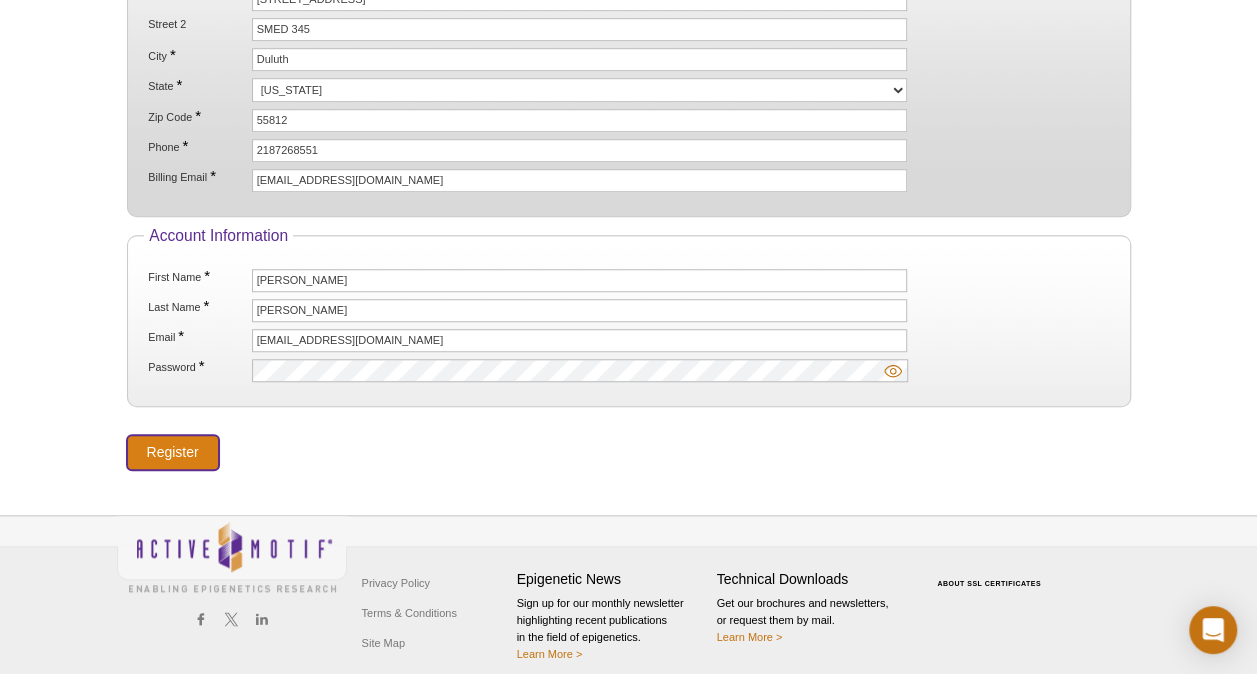 click on "Register" at bounding box center [173, 452] 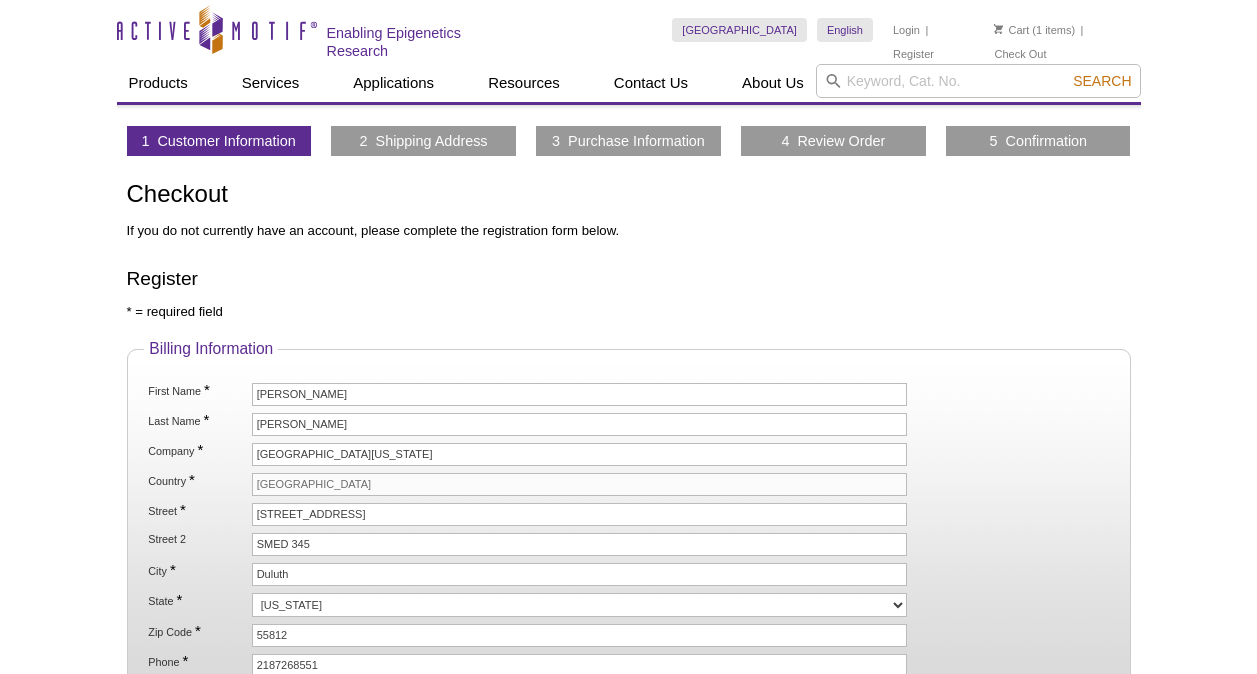 scroll, scrollTop: 0, scrollLeft: 0, axis: both 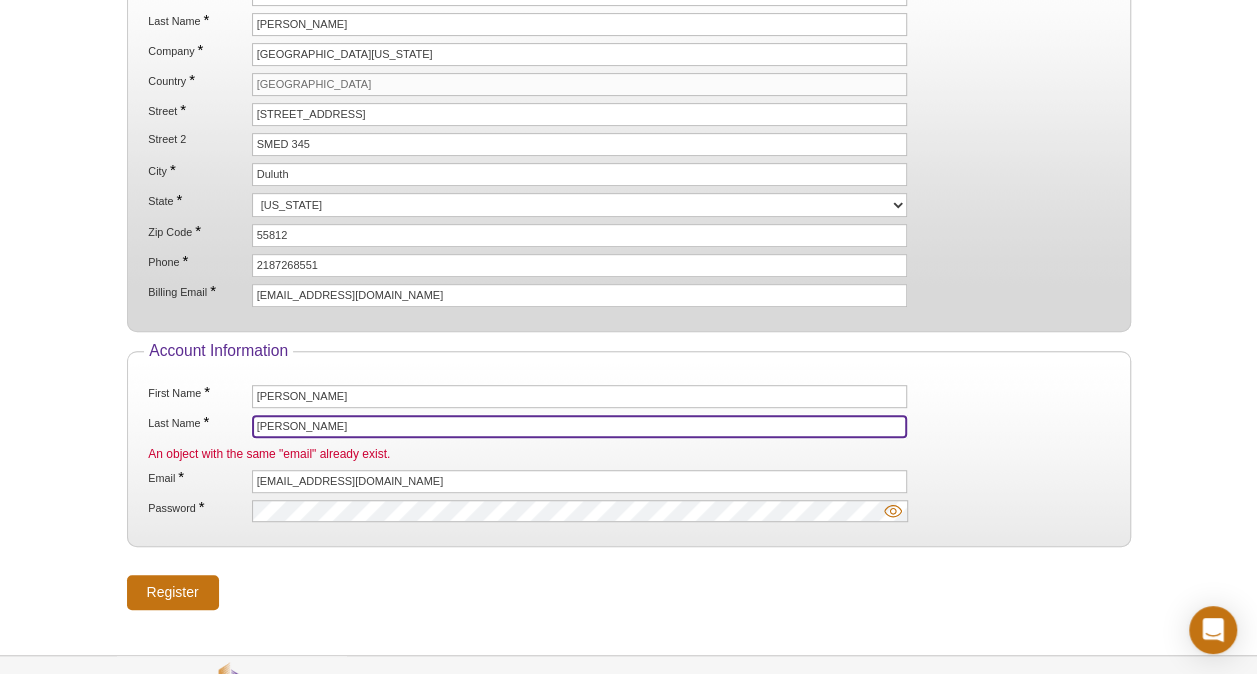 click on "[PERSON_NAME]" at bounding box center (580, 426) 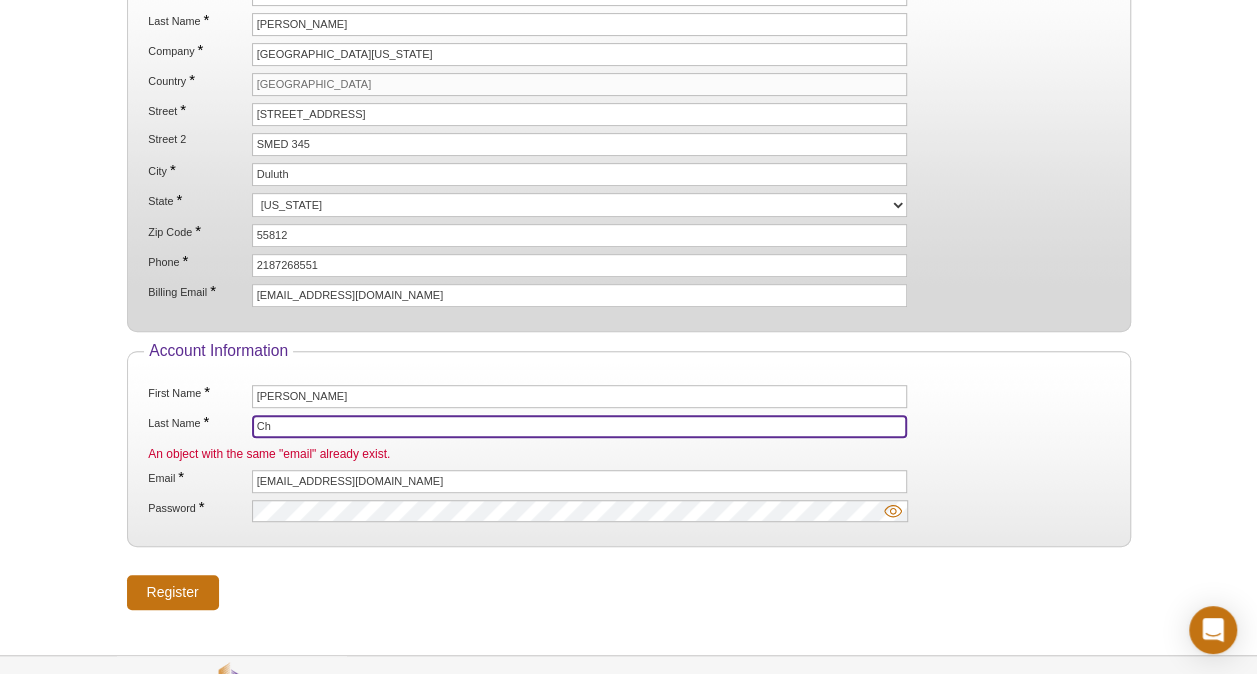 type on "C" 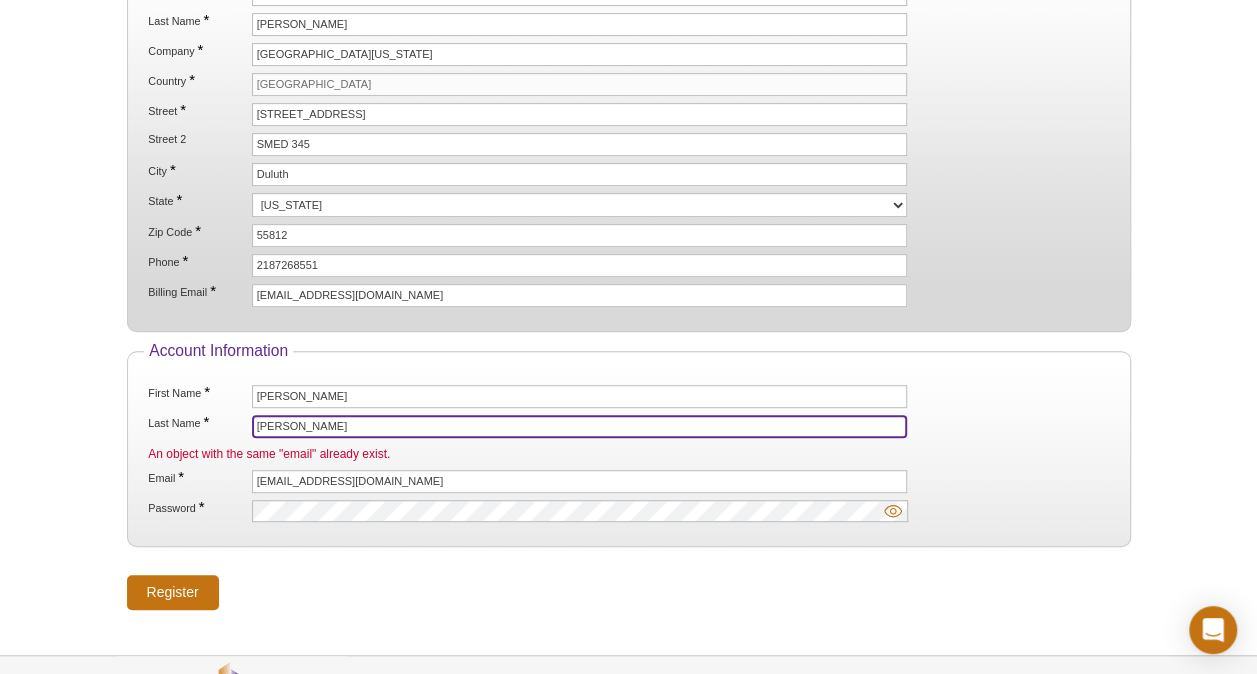 scroll, scrollTop: 0, scrollLeft: 0, axis: both 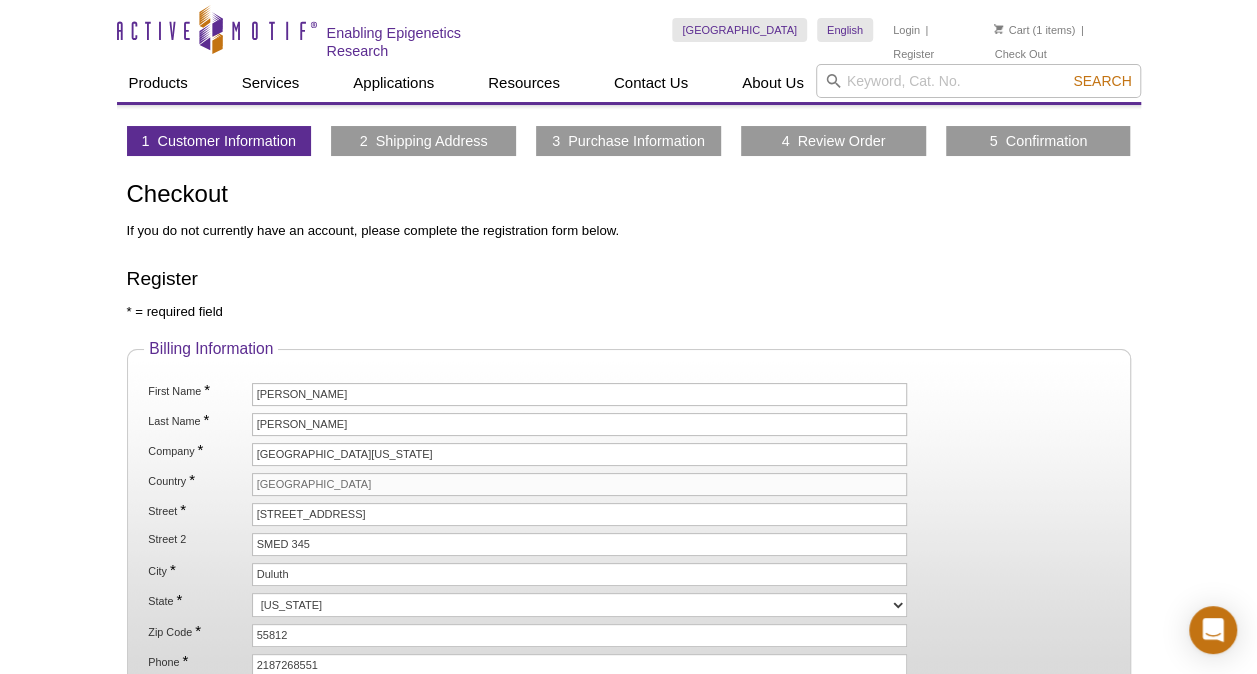 type on "[PERSON_NAME]" 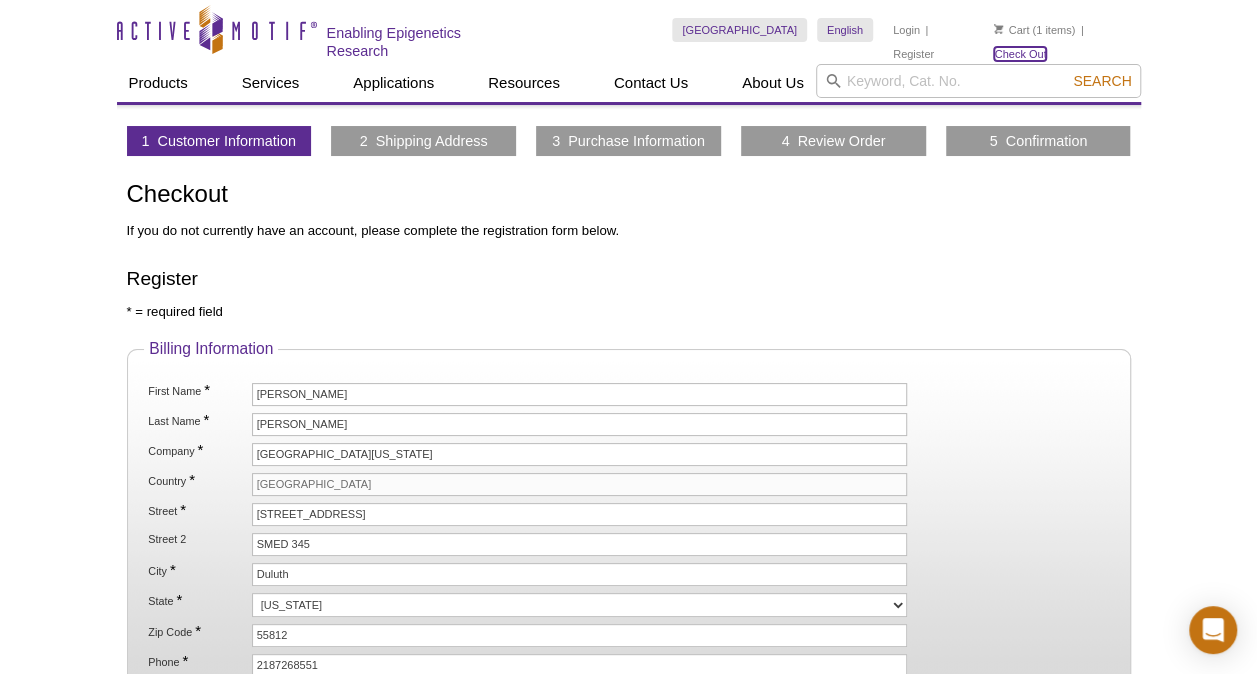 click on "Check Out" at bounding box center [1020, 54] 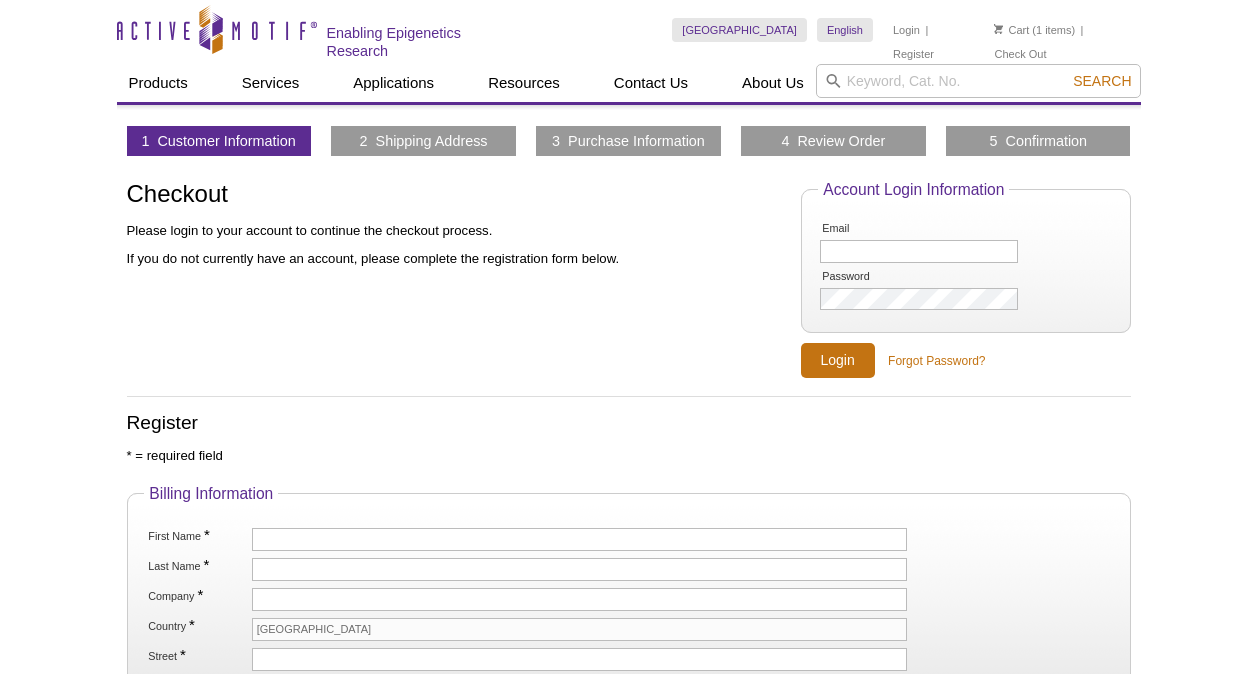 scroll, scrollTop: 0, scrollLeft: 0, axis: both 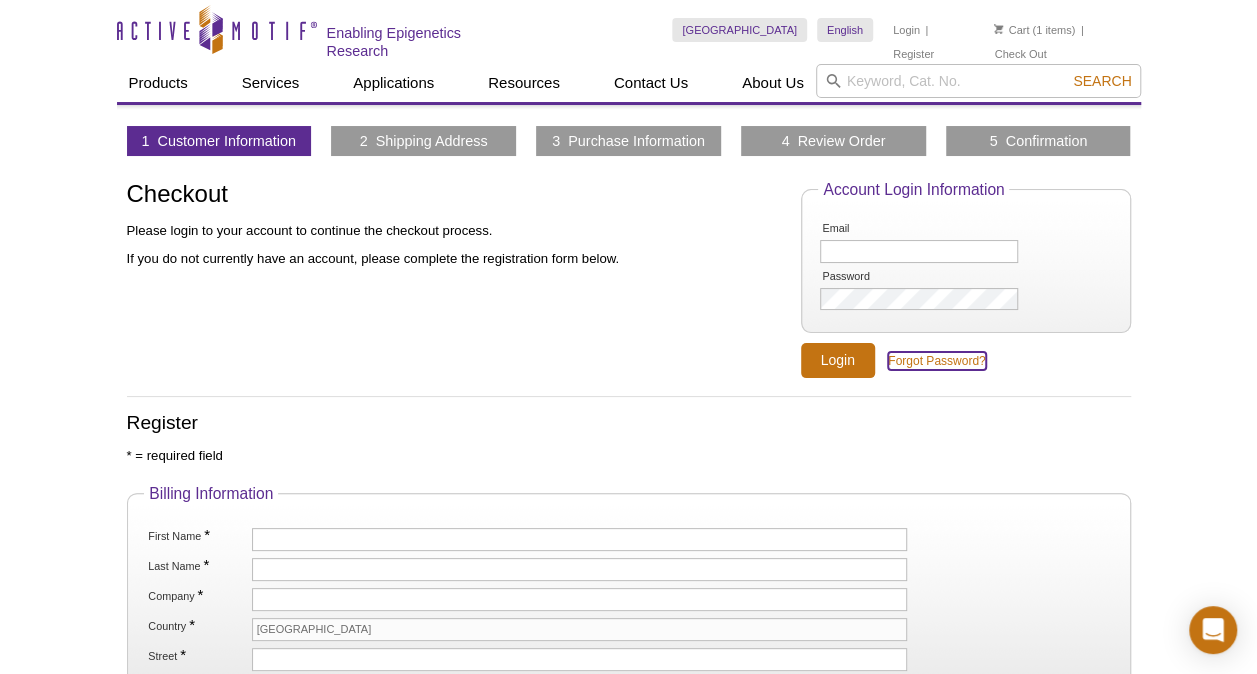 click on "Forgot Password?" at bounding box center [936, 361] 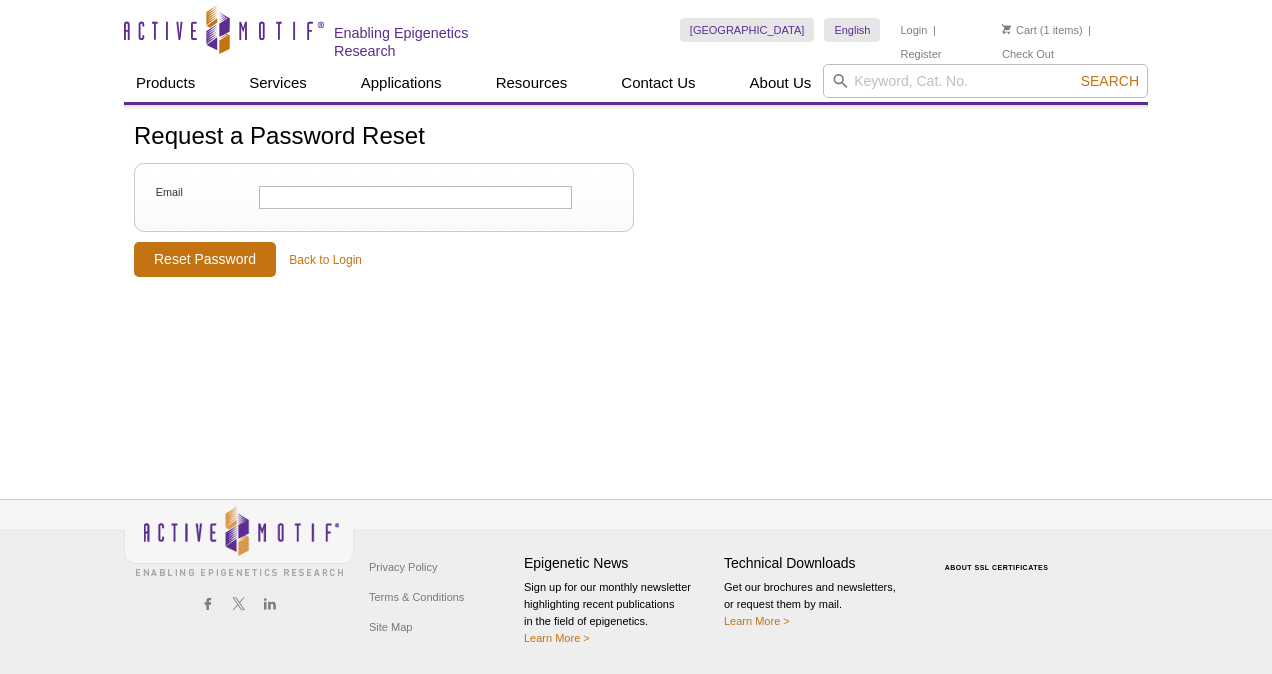 scroll, scrollTop: 0, scrollLeft: 0, axis: both 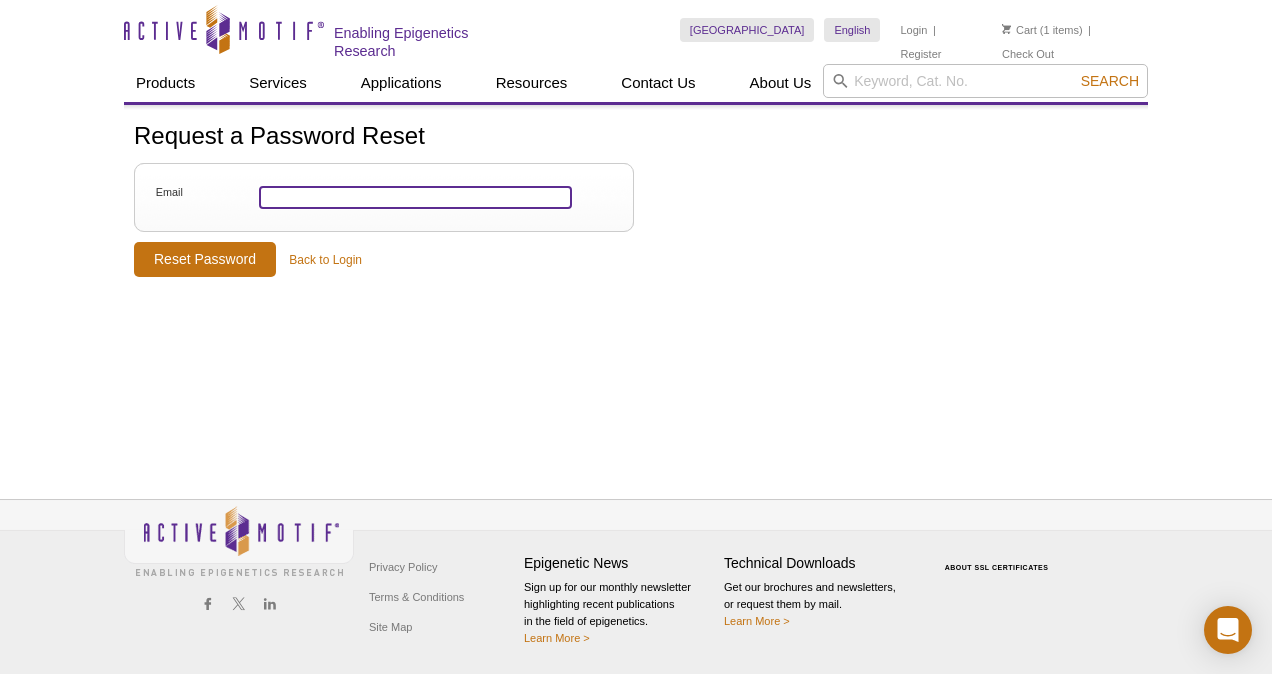 click on "Email" at bounding box center [415, 197] 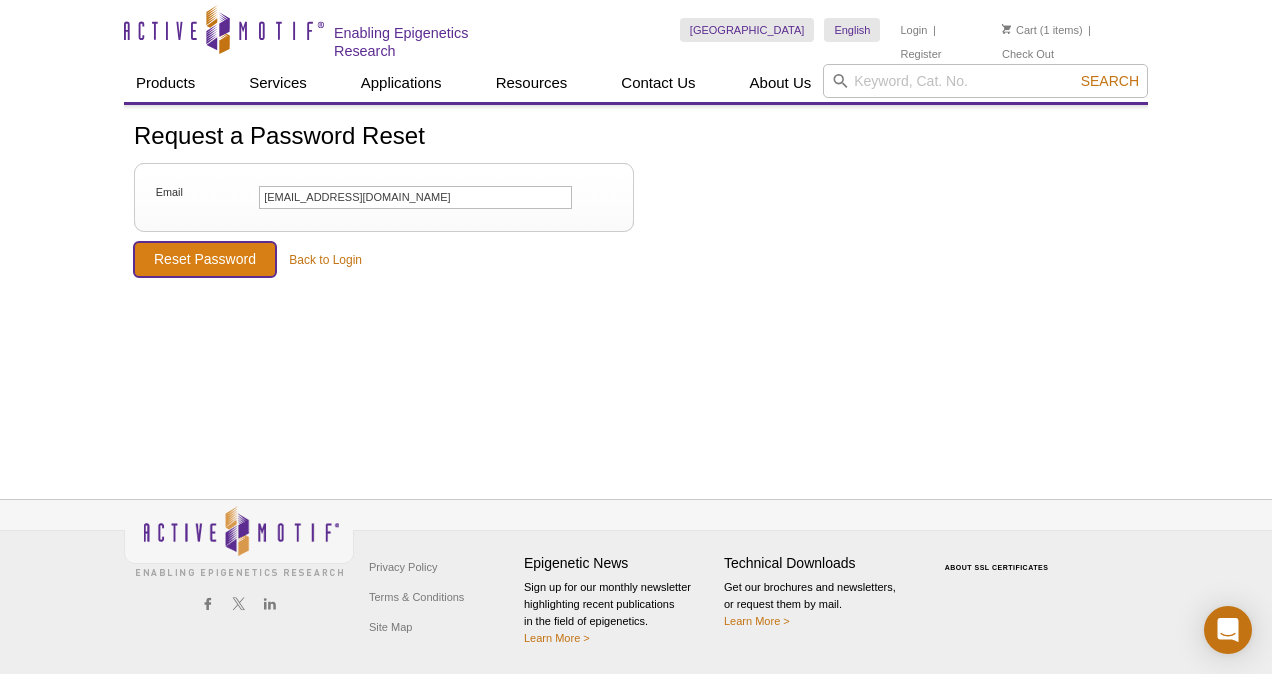 click on "Reset Password" at bounding box center (205, 259) 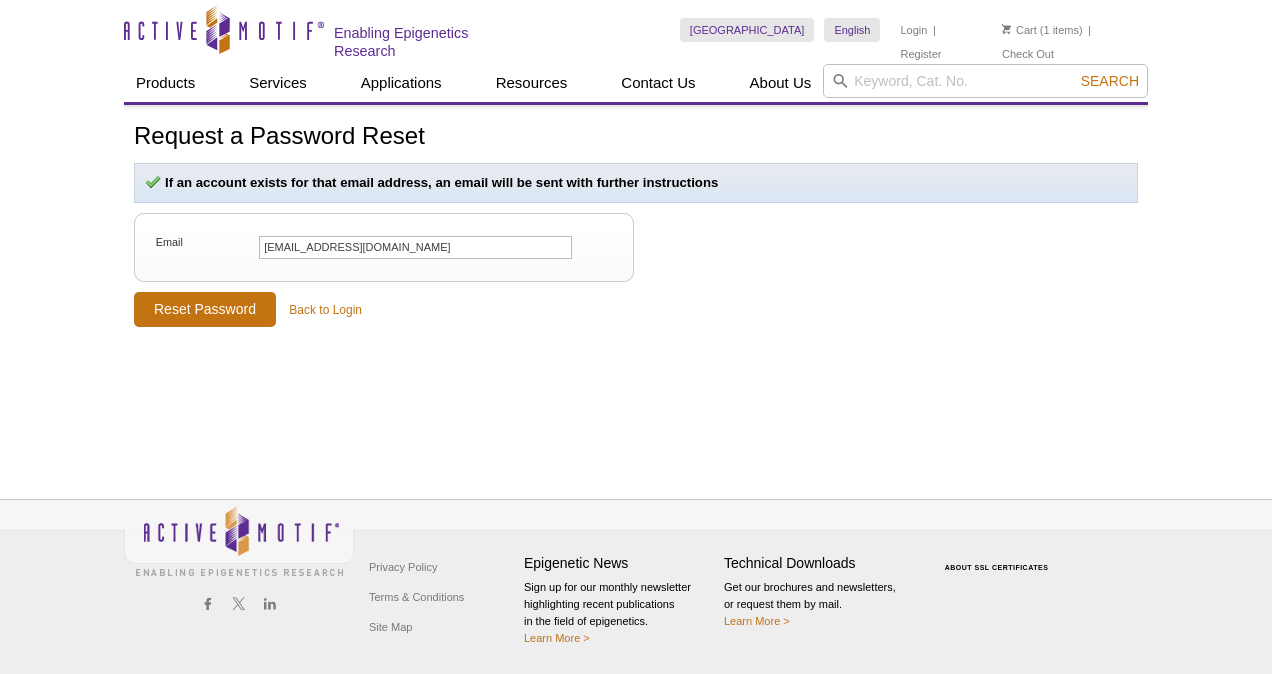 scroll, scrollTop: 0, scrollLeft: 0, axis: both 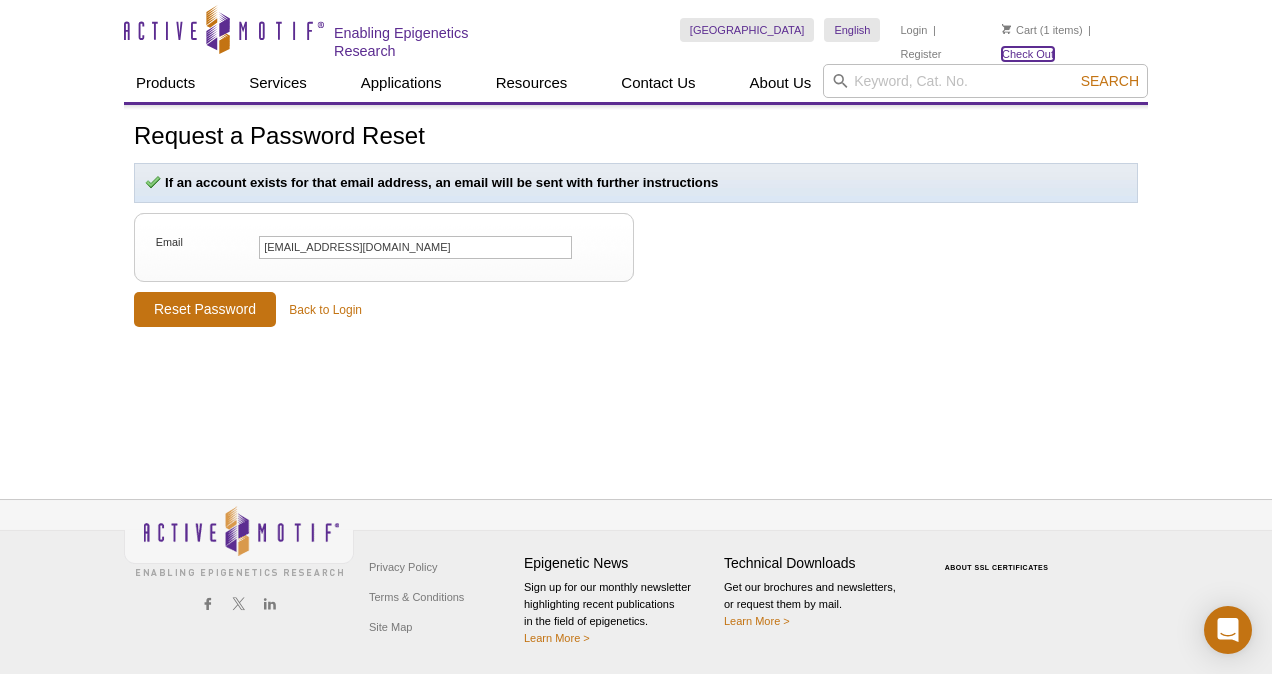 click on "Check Out" at bounding box center (1028, 54) 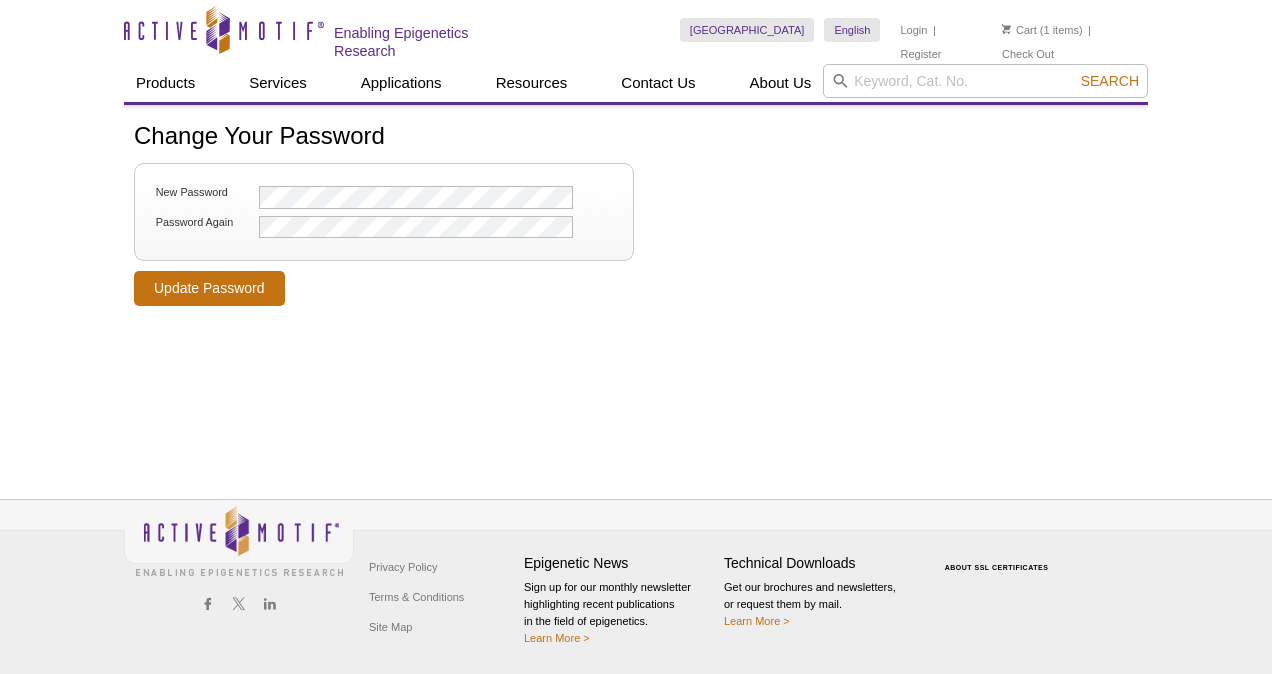 scroll, scrollTop: 0, scrollLeft: 0, axis: both 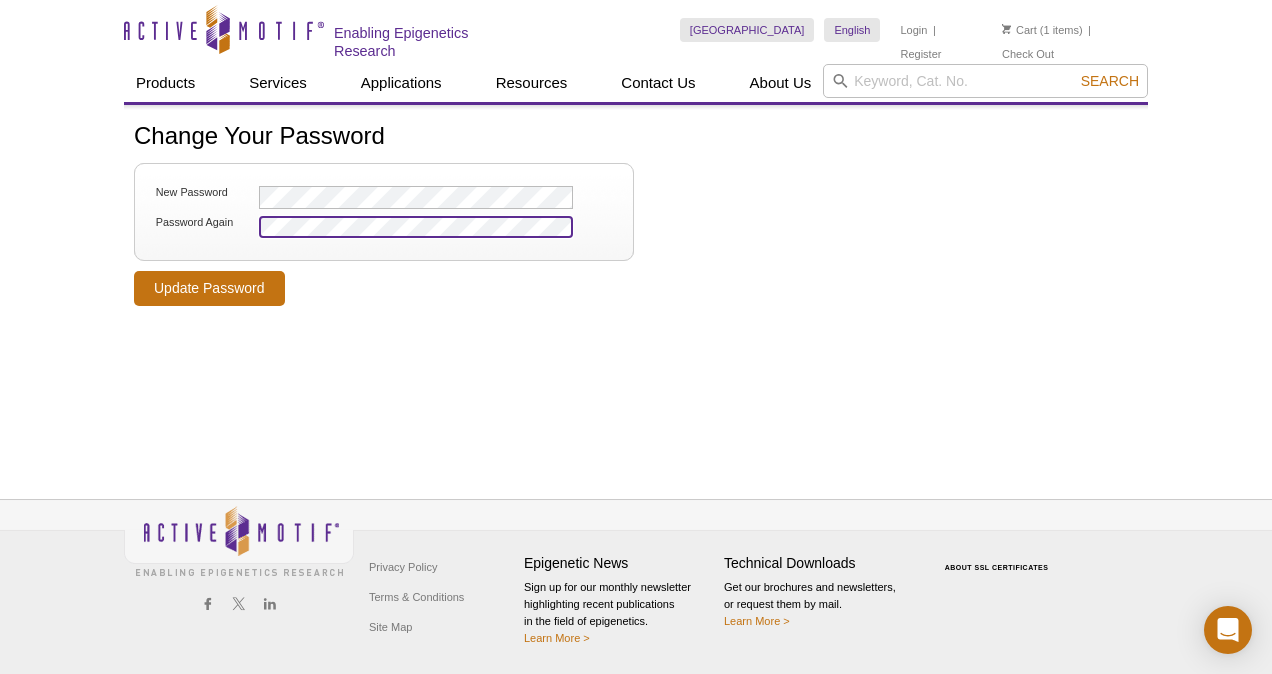 click on "Update Password" at bounding box center (209, 288) 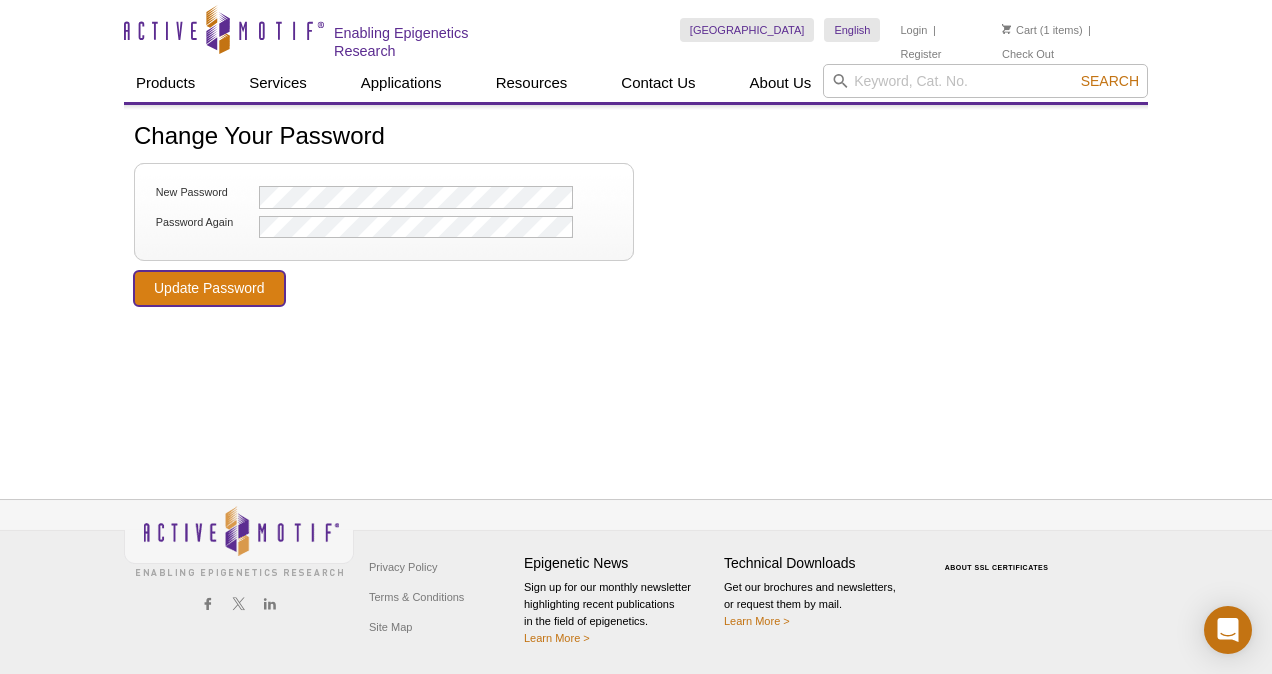 click on "Update Password" at bounding box center [209, 288] 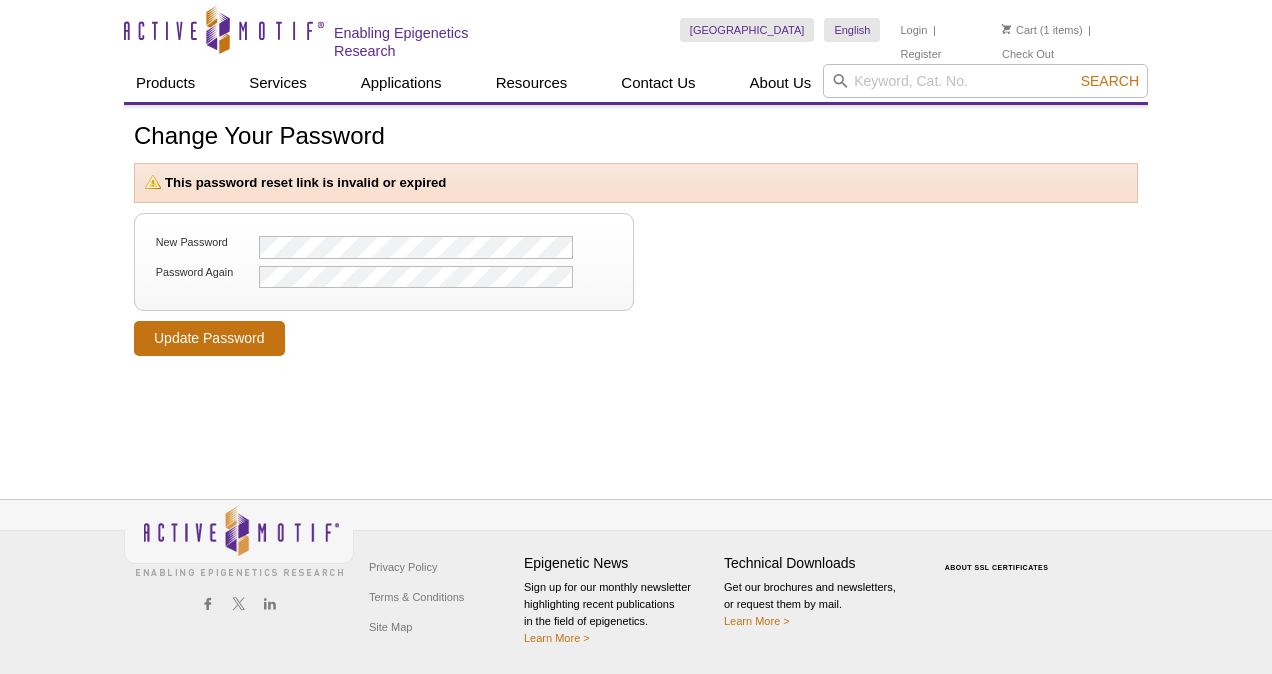 scroll, scrollTop: 0, scrollLeft: 0, axis: both 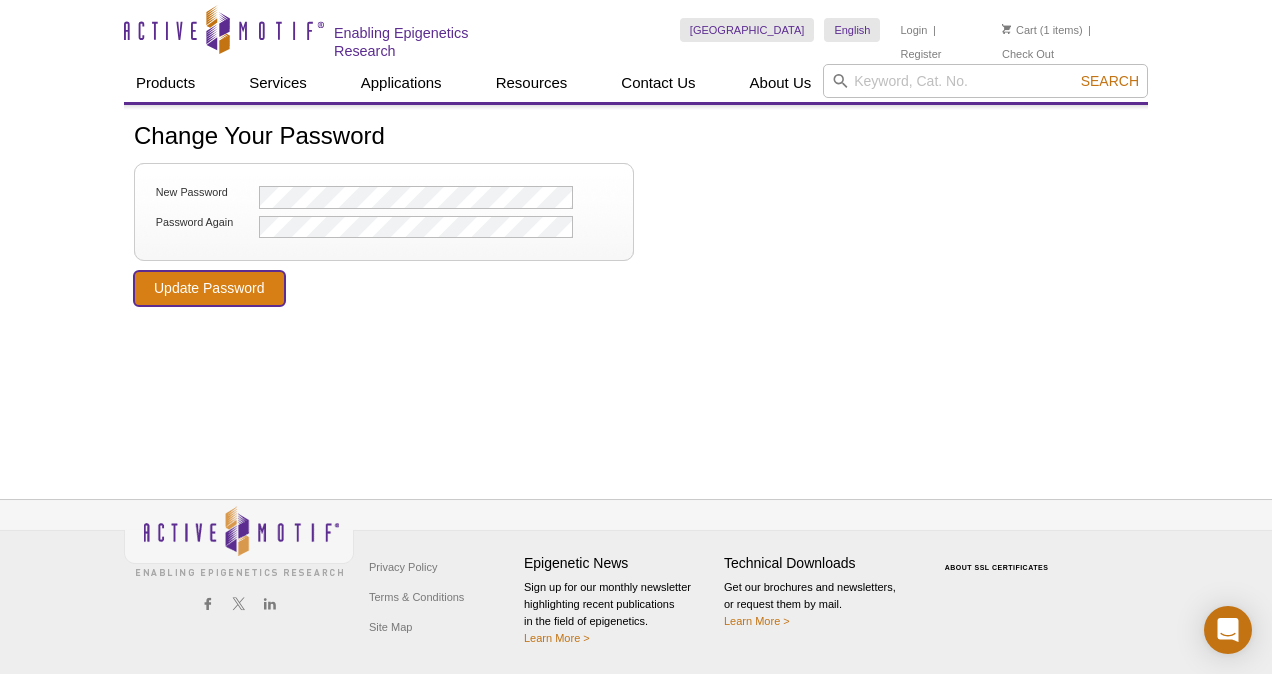 click on "Update Password" at bounding box center (209, 288) 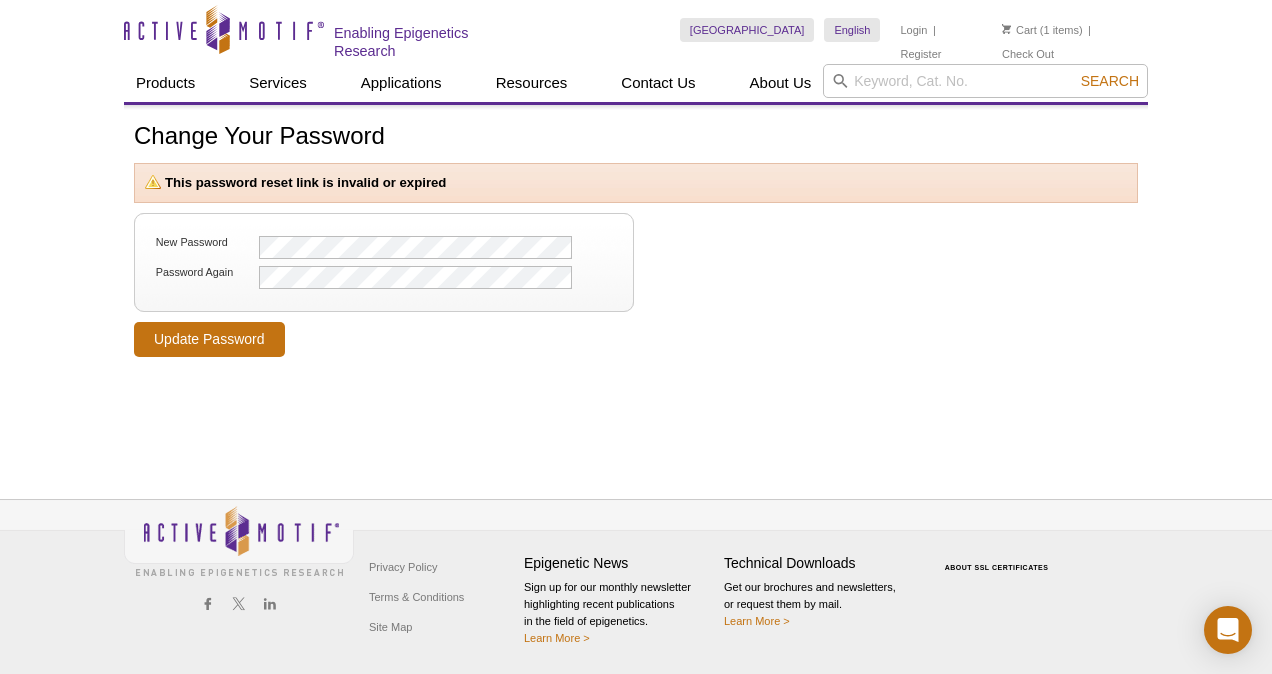 scroll, scrollTop: 0, scrollLeft: 0, axis: both 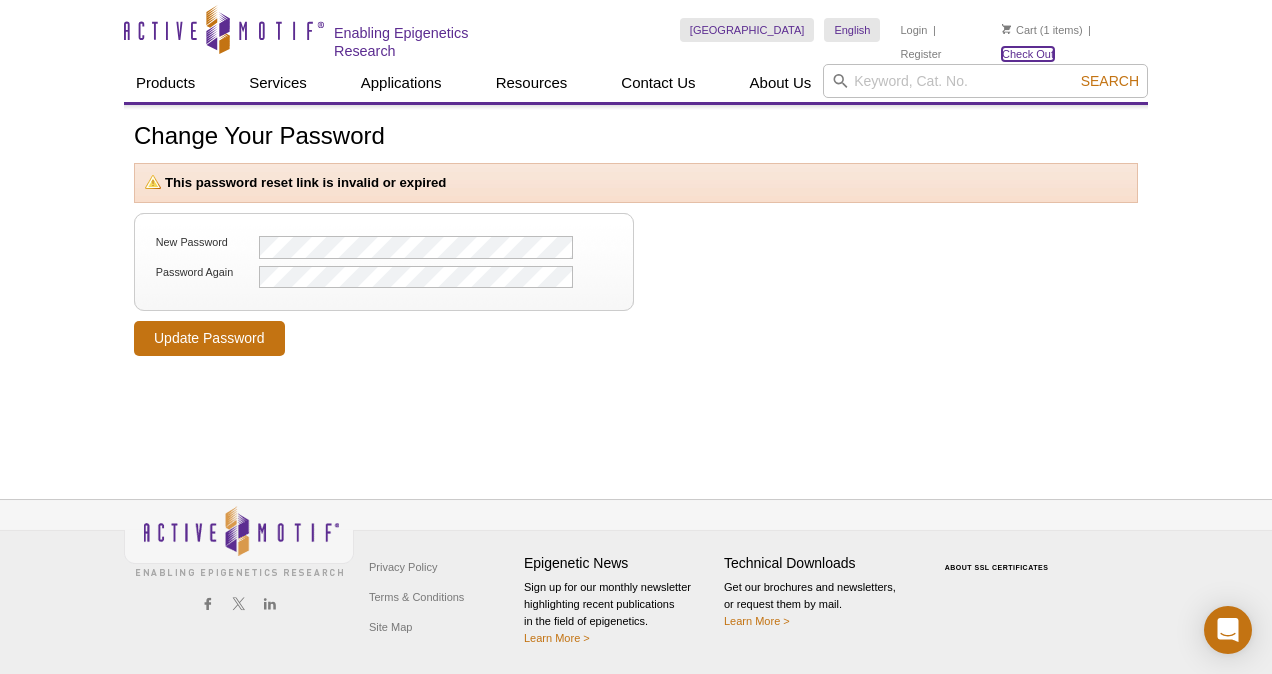 click on "Check Out" at bounding box center (1028, 54) 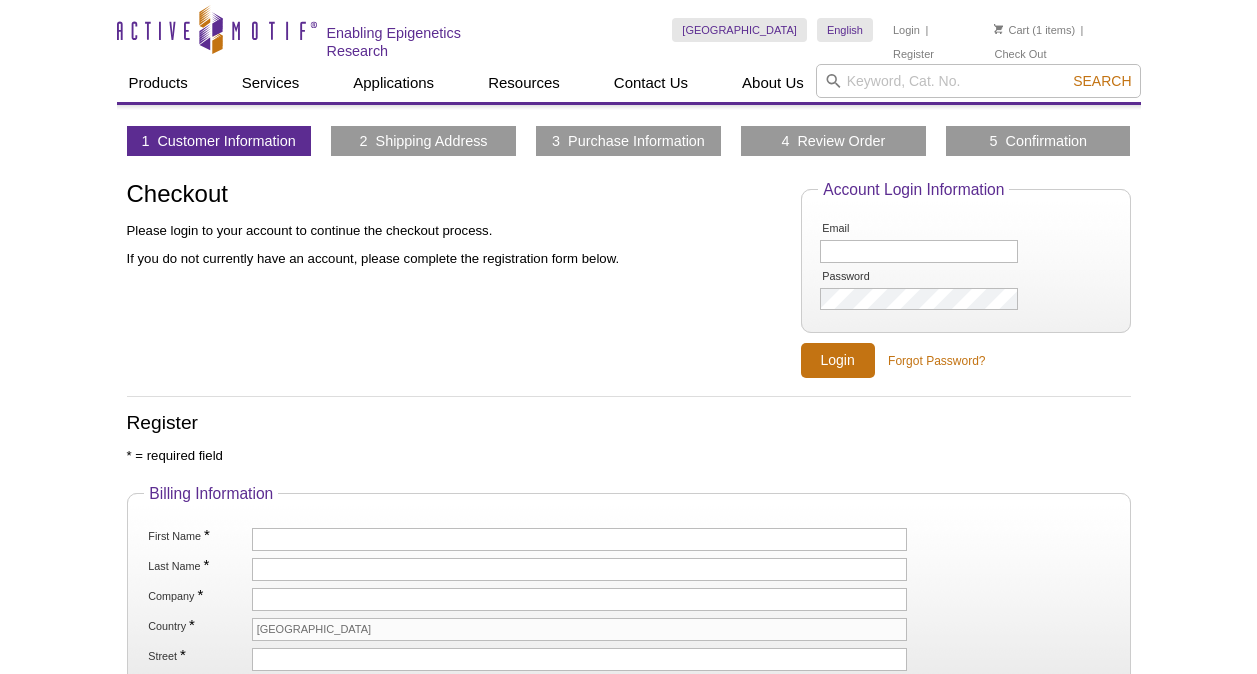 scroll, scrollTop: 0, scrollLeft: 0, axis: both 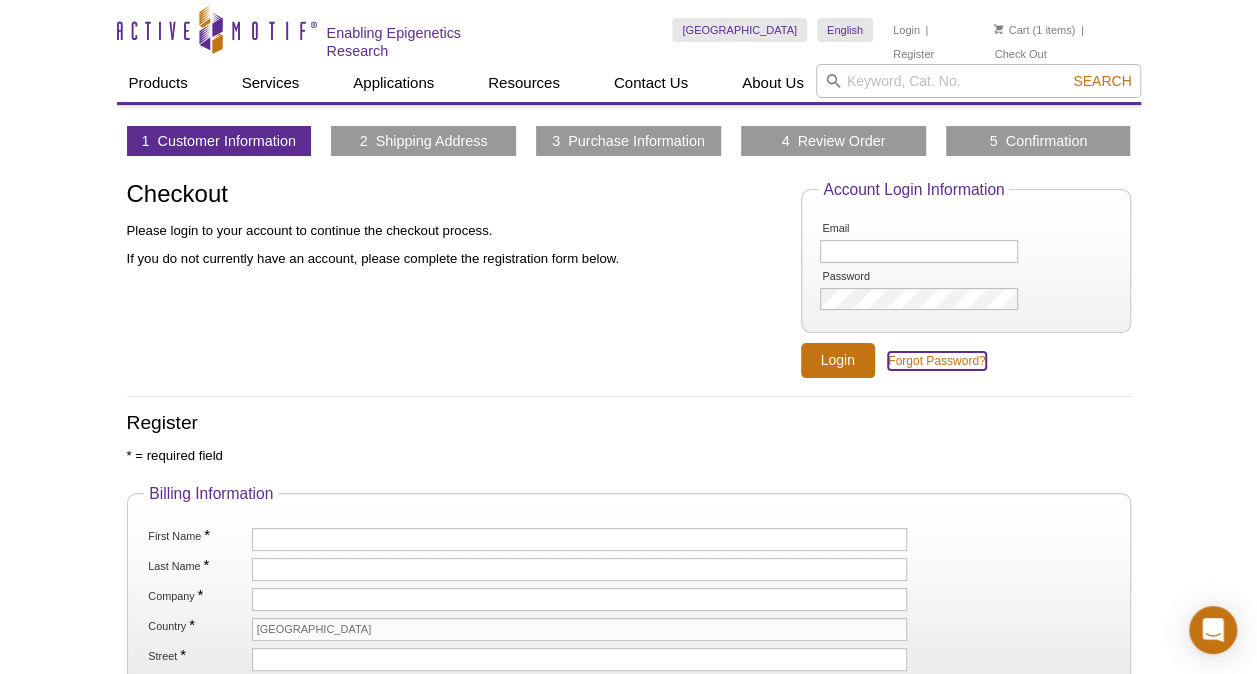 click on "Forgot Password?" at bounding box center (936, 361) 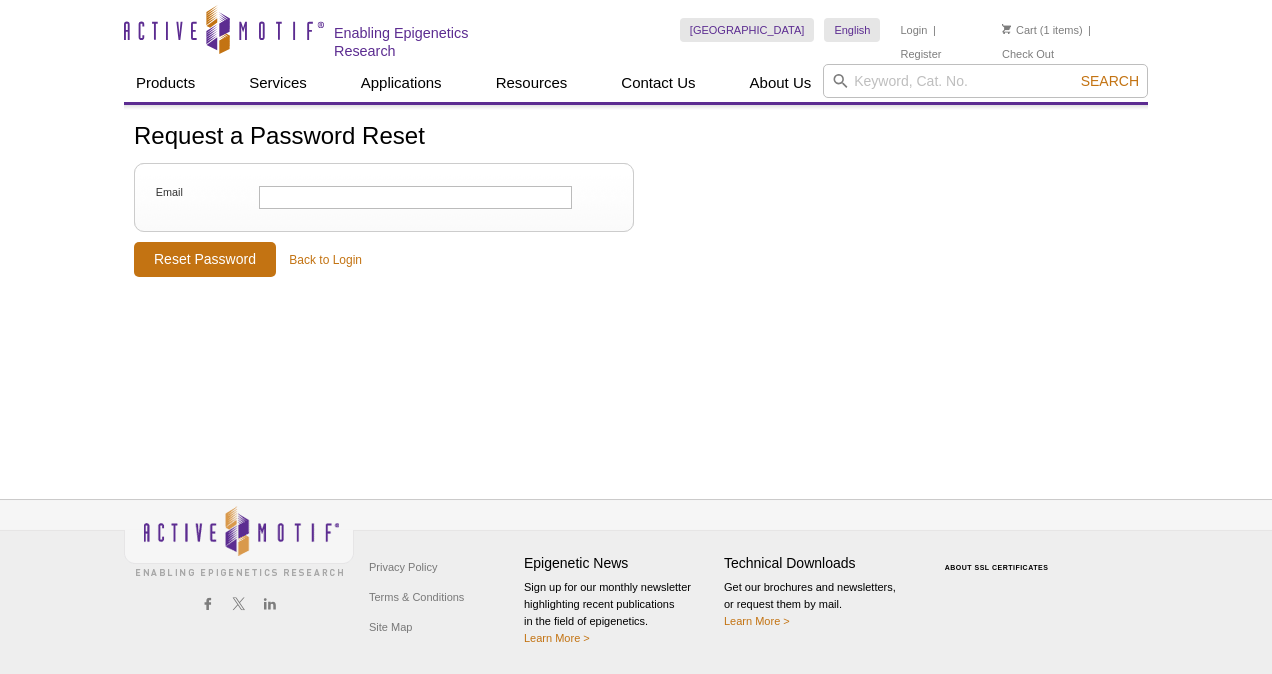 scroll, scrollTop: 0, scrollLeft: 0, axis: both 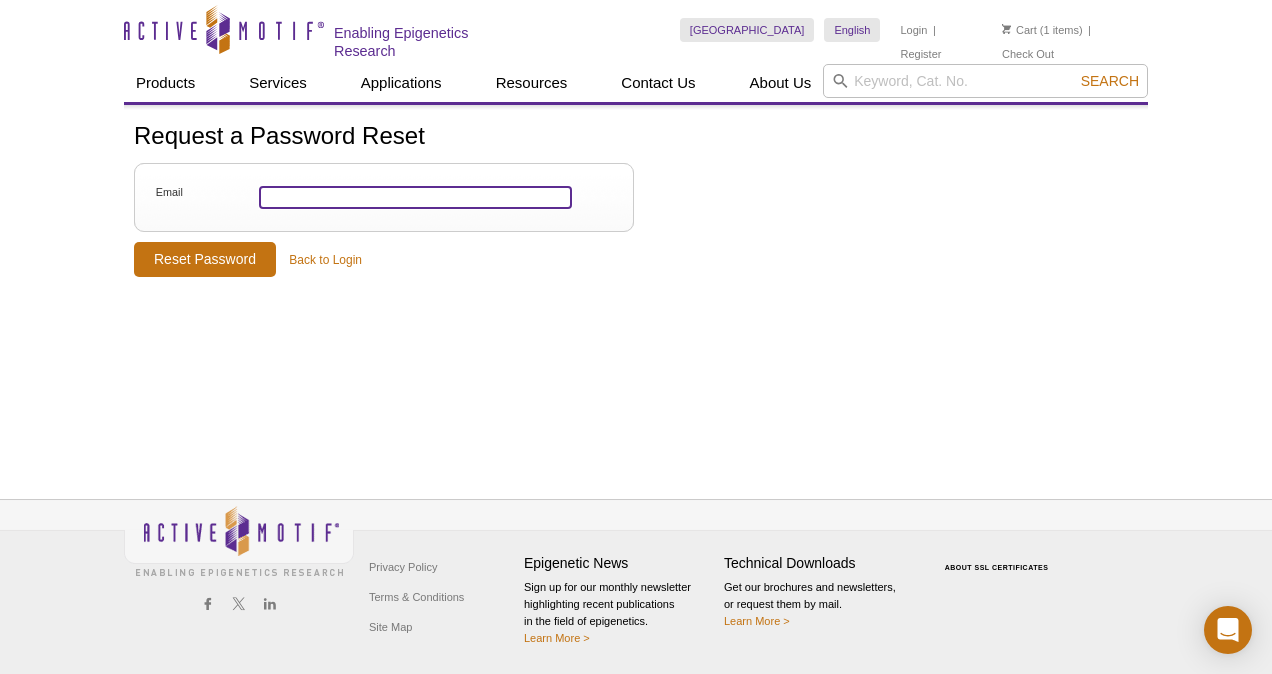 click on "Email" at bounding box center (415, 197) 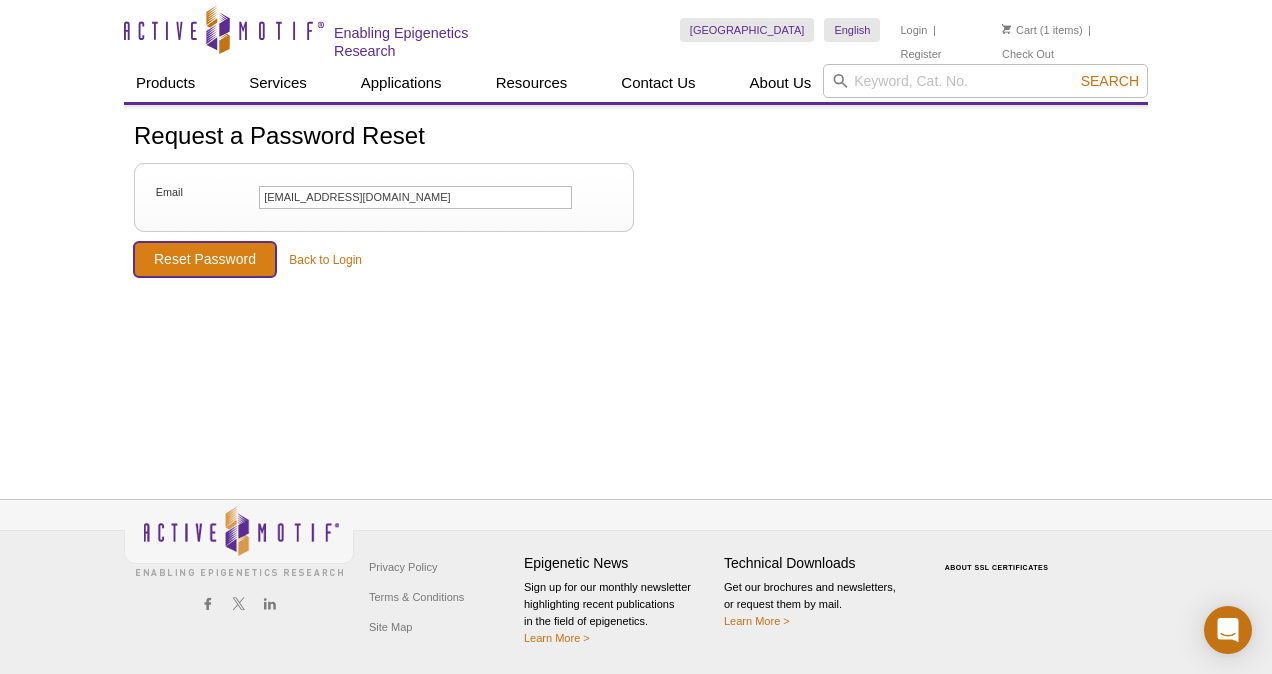 click on "Reset Password" at bounding box center [205, 259] 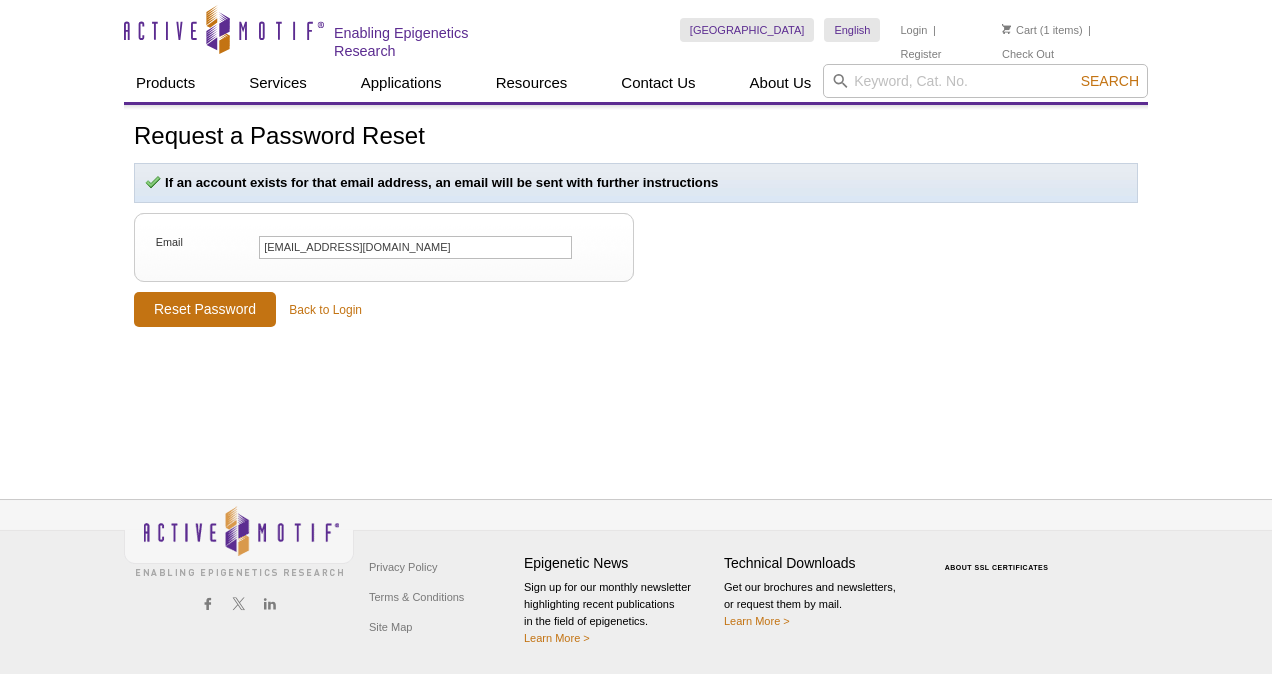 scroll, scrollTop: 0, scrollLeft: 0, axis: both 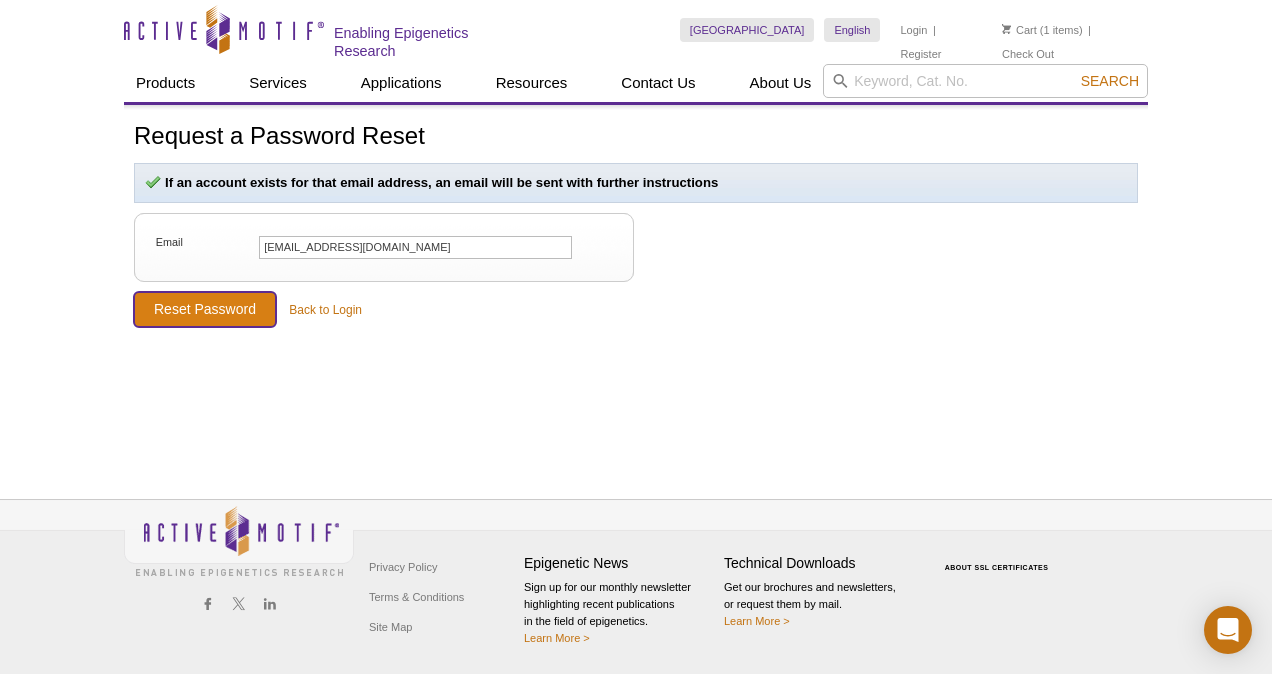 click on "Reset Password" at bounding box center [205, 309] 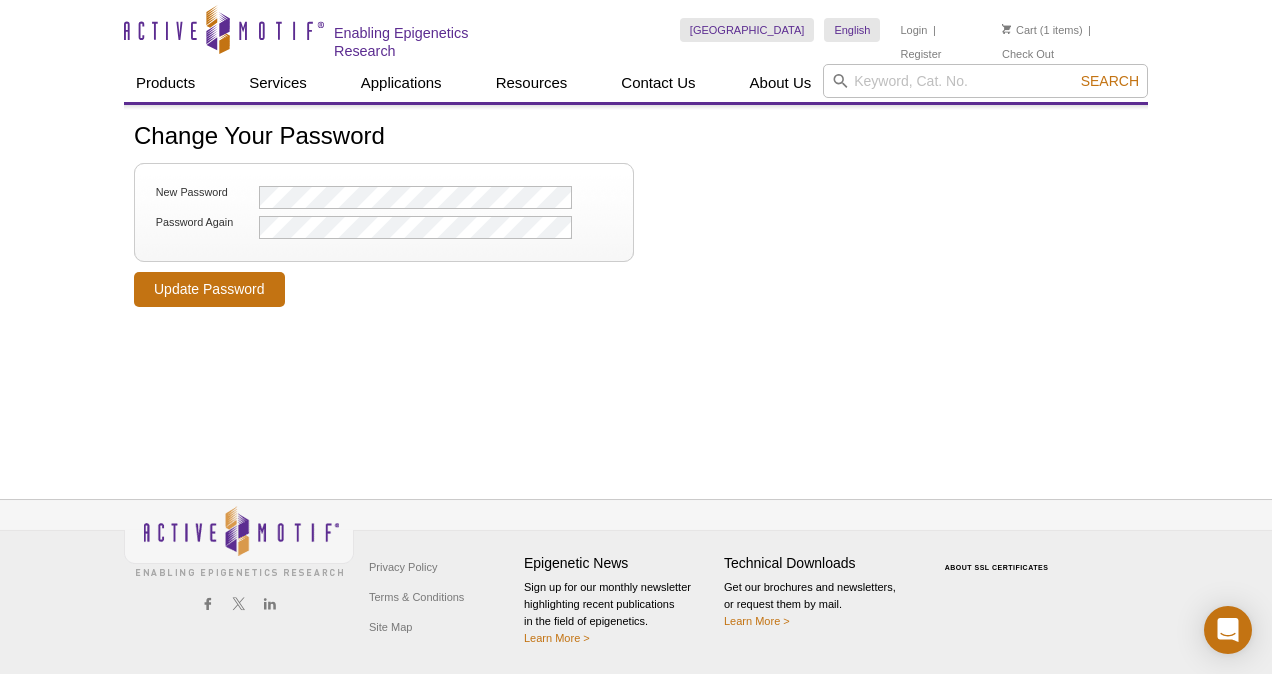 scroll, scrollTop: 0, scrollLeft: 0, axis: both 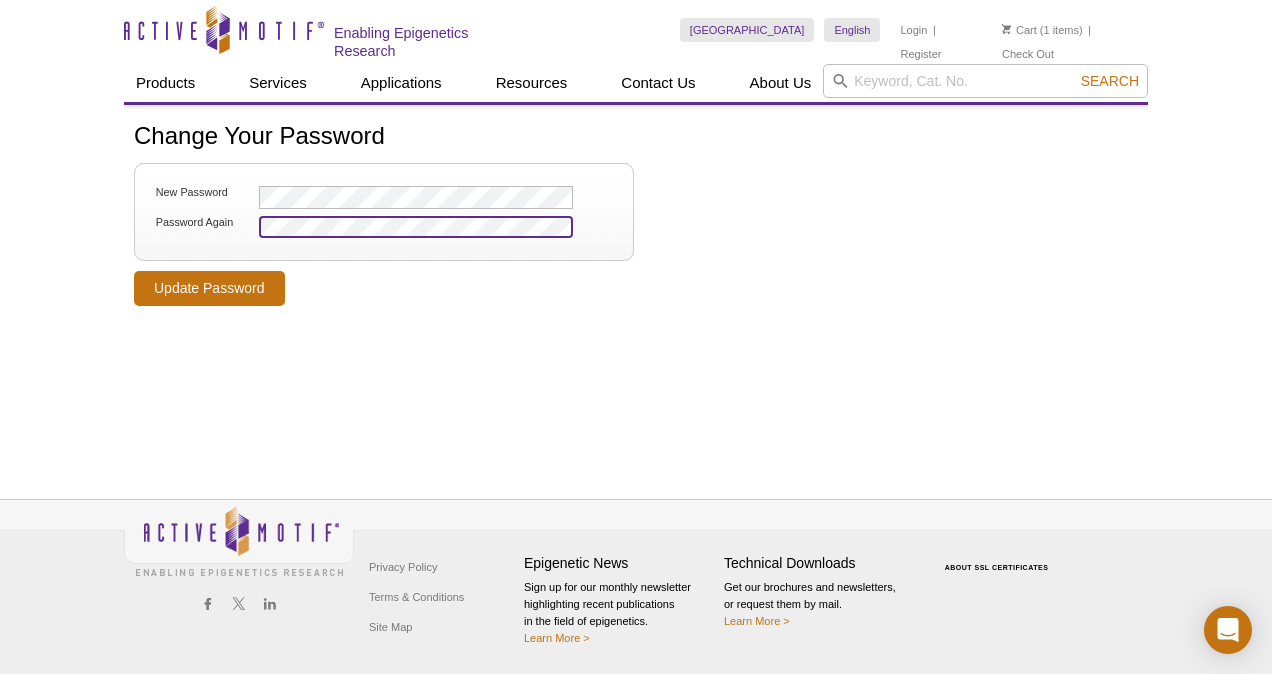 click on "Update Password" at bounding box center [209, 288] 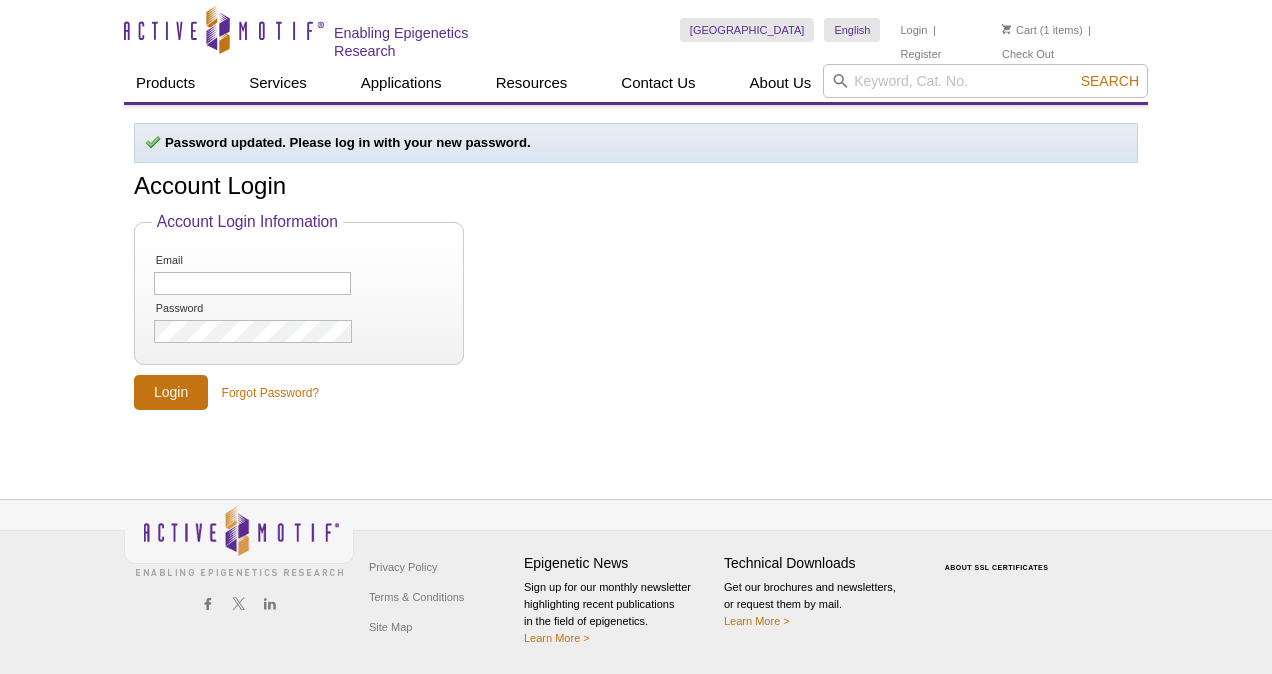 scroll, scrollTop: 0, scrollLeft: 0, axis: both 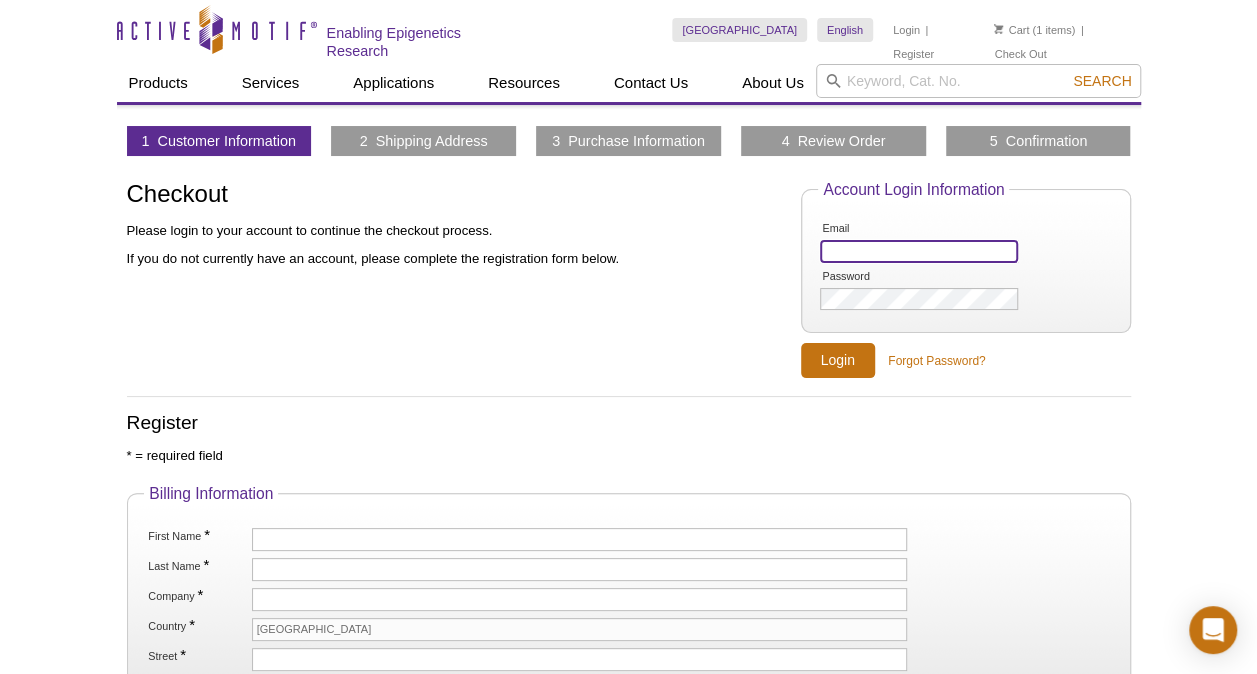 click on "Email" at bounding box center [918, 251] 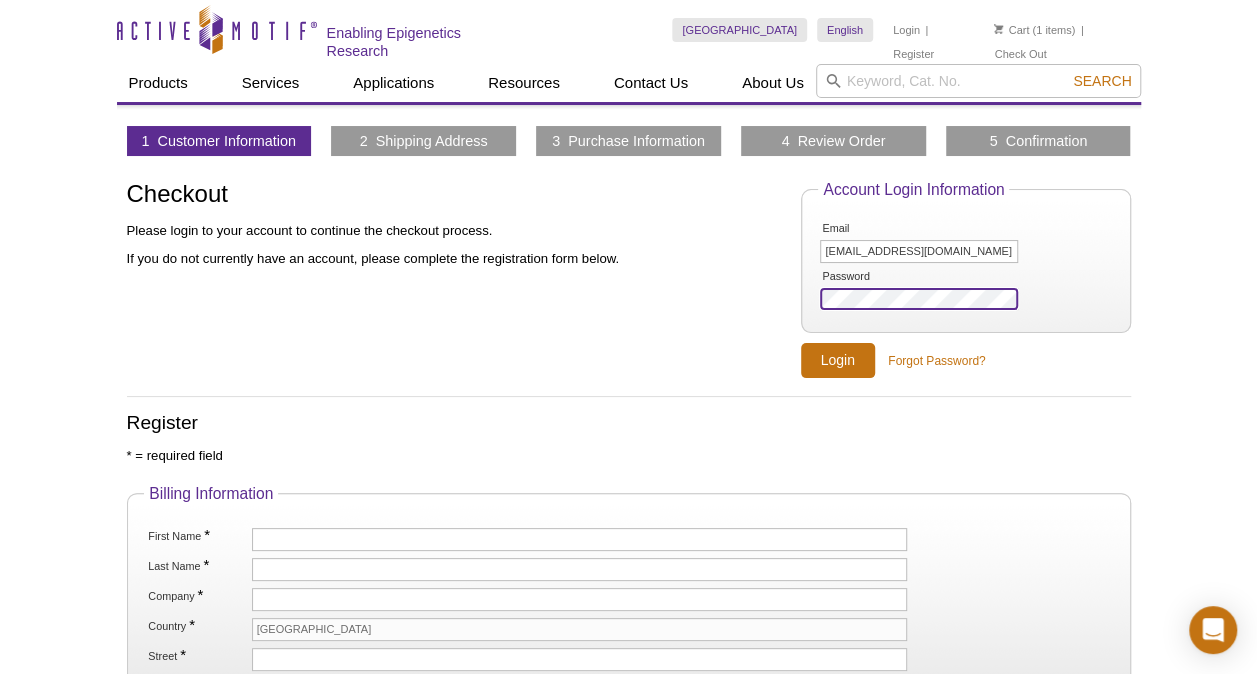 click on "Login" at bounding box center (838, 360) 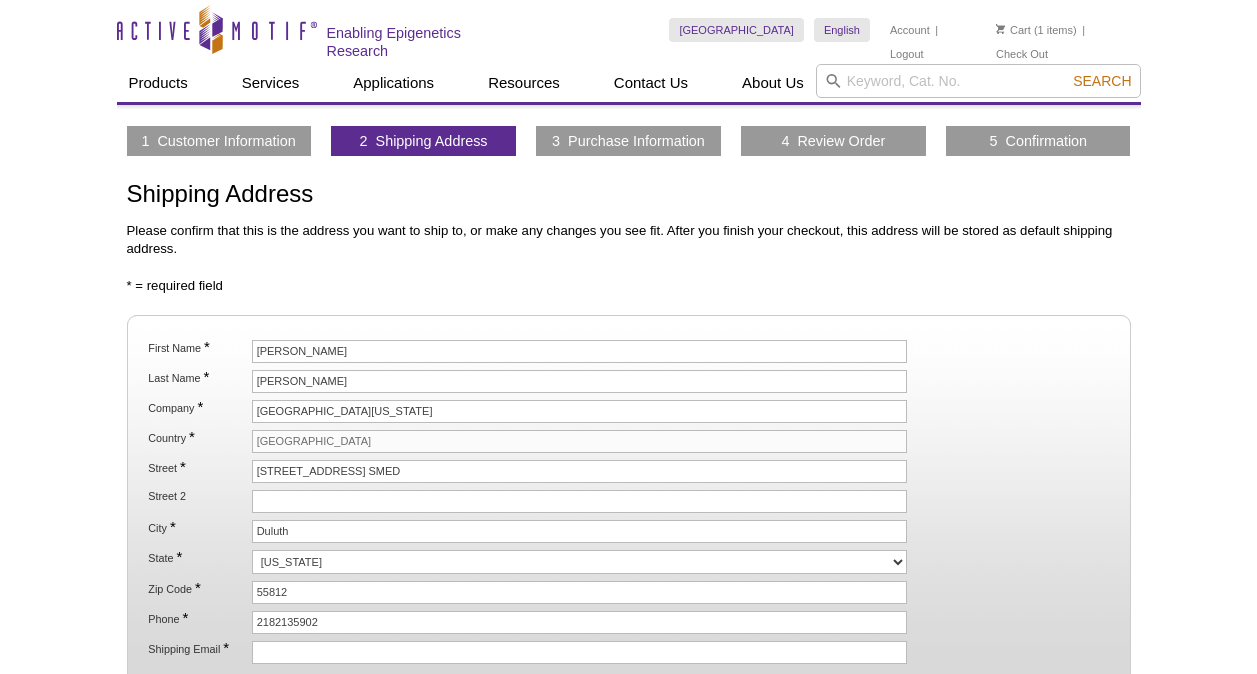 scroll, scrollTop: 0, scrollLeft: 0, axis: both 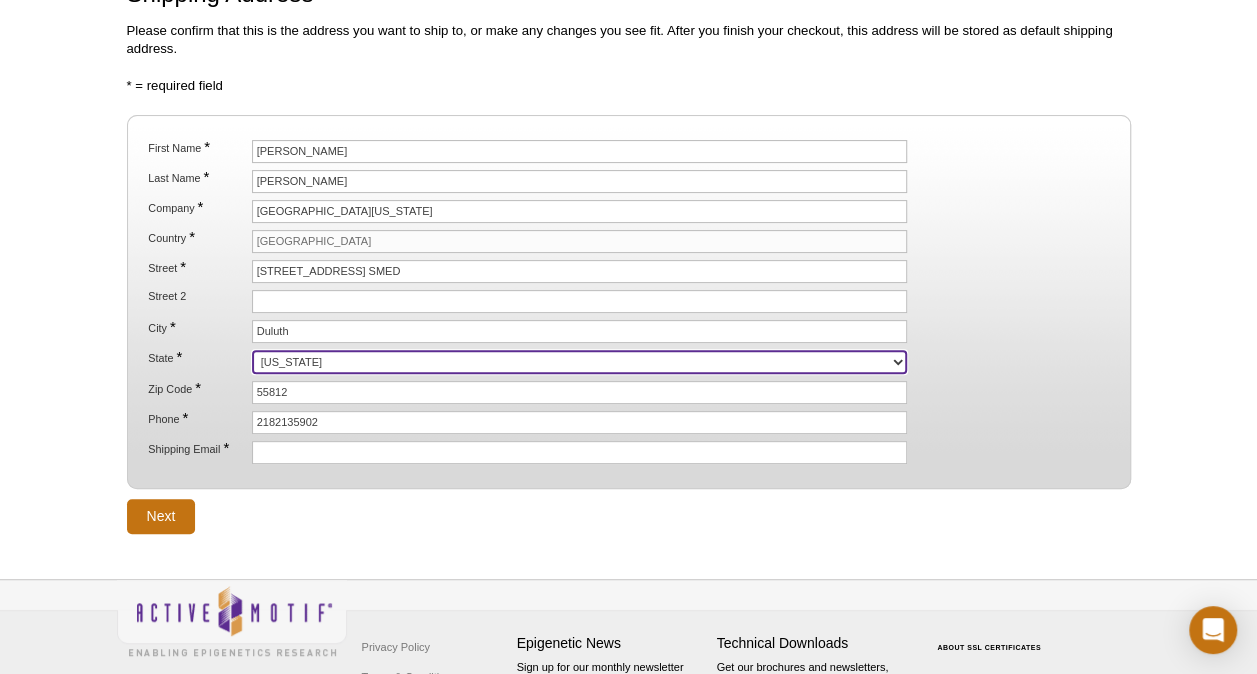 drag, startPoint x: 335, startPoint y: 351, endPoint x: -4, endPoint y: 314, distance: 341.01318 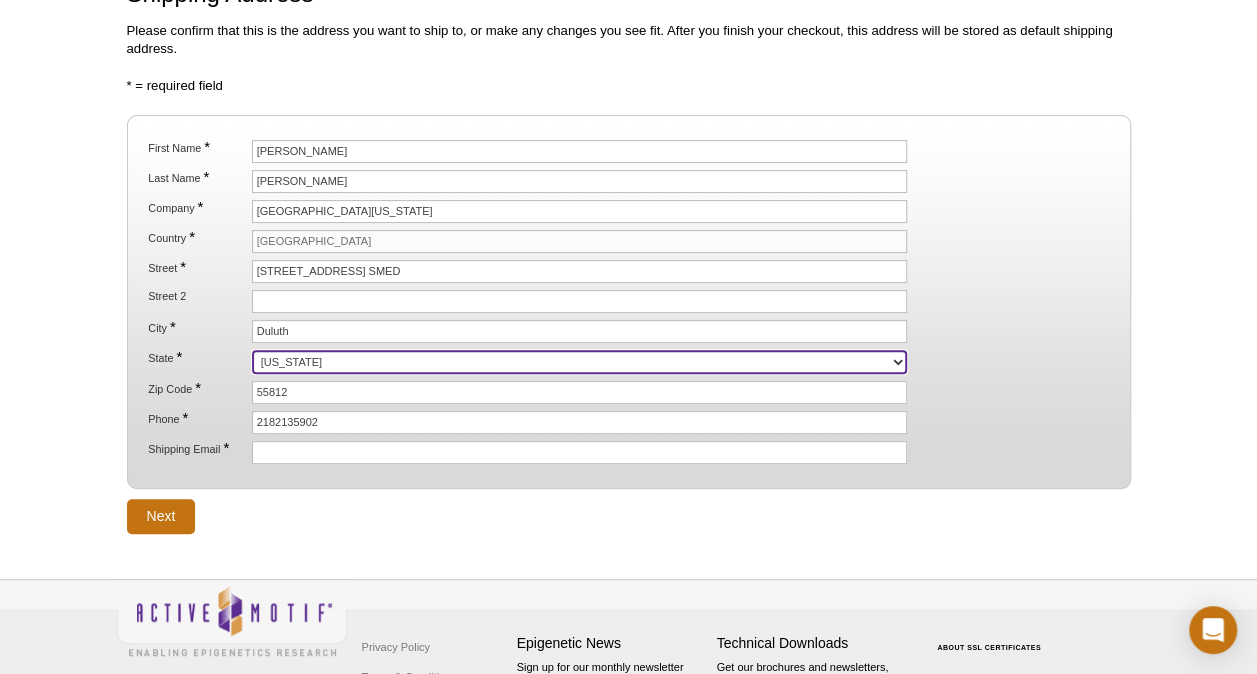 select on "MN" 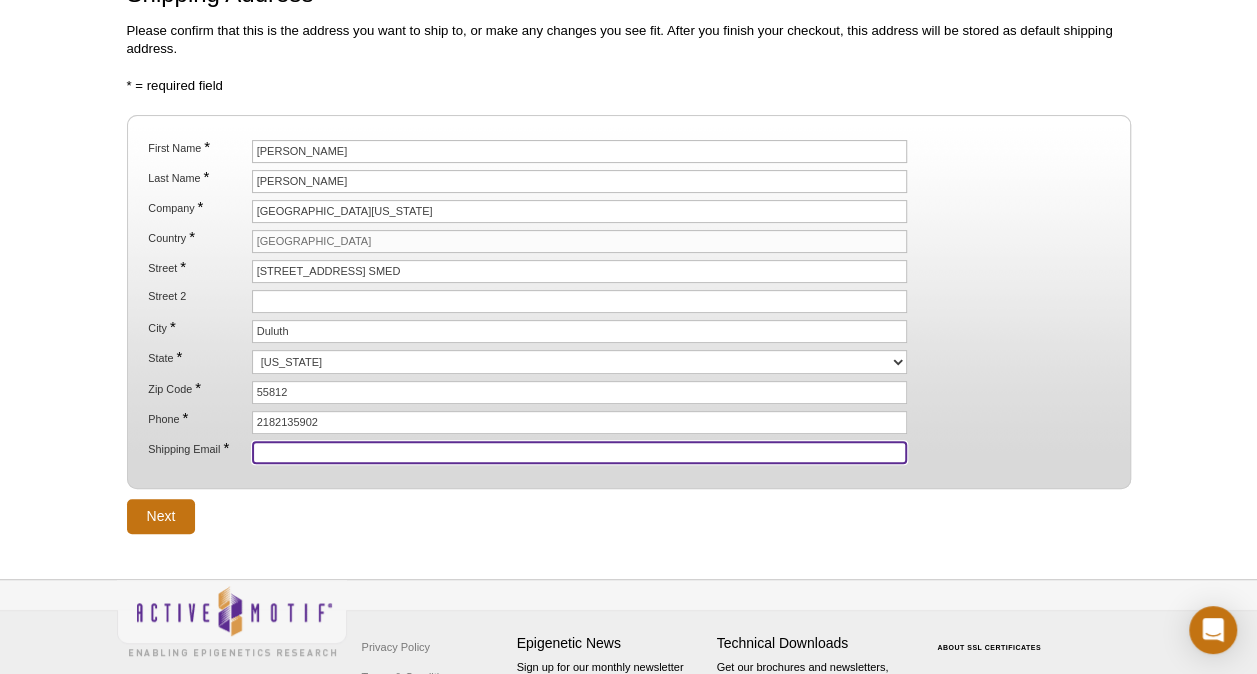 click on "Shipping Email *" at bounding box center (580, 452) 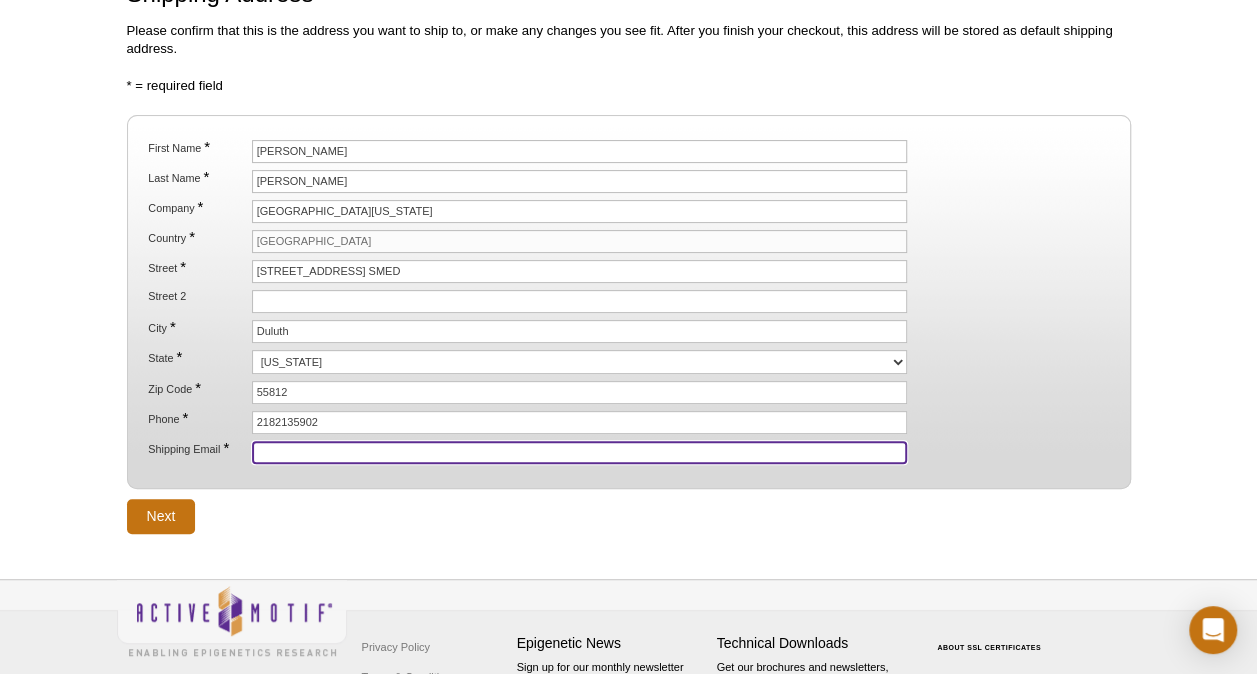 type on "[EMAIL_ADDRESS][DOMAIN_NAME]" 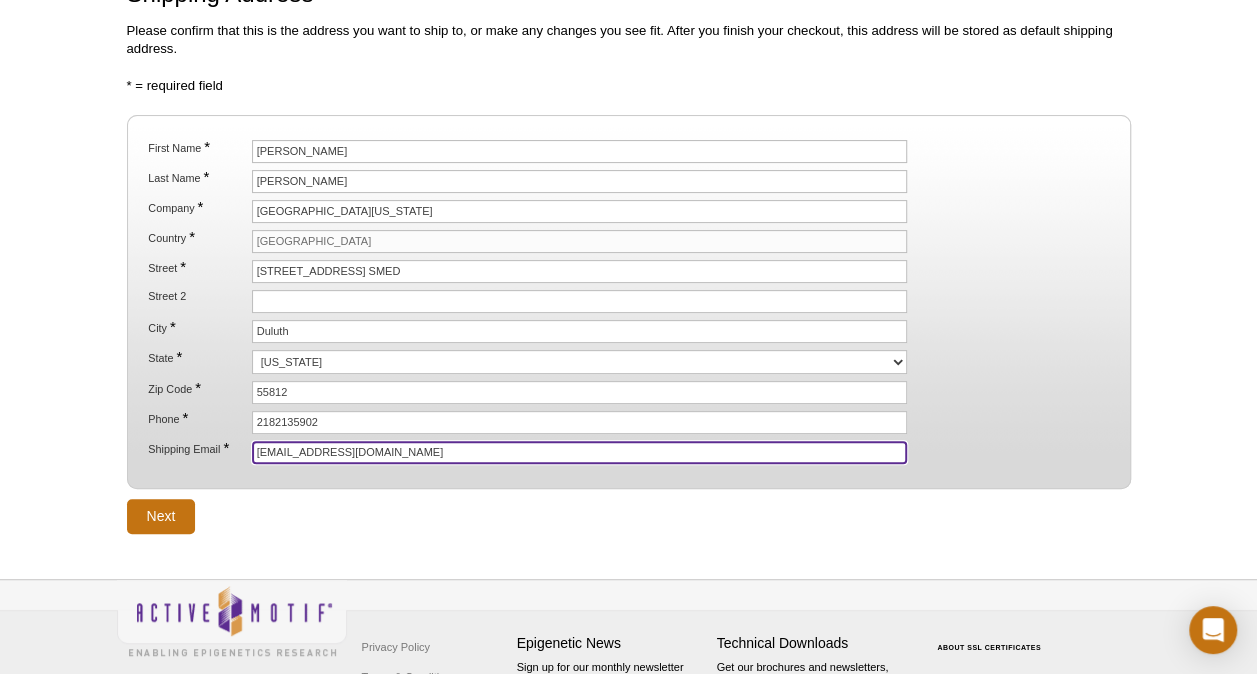 type on "SMED 345" 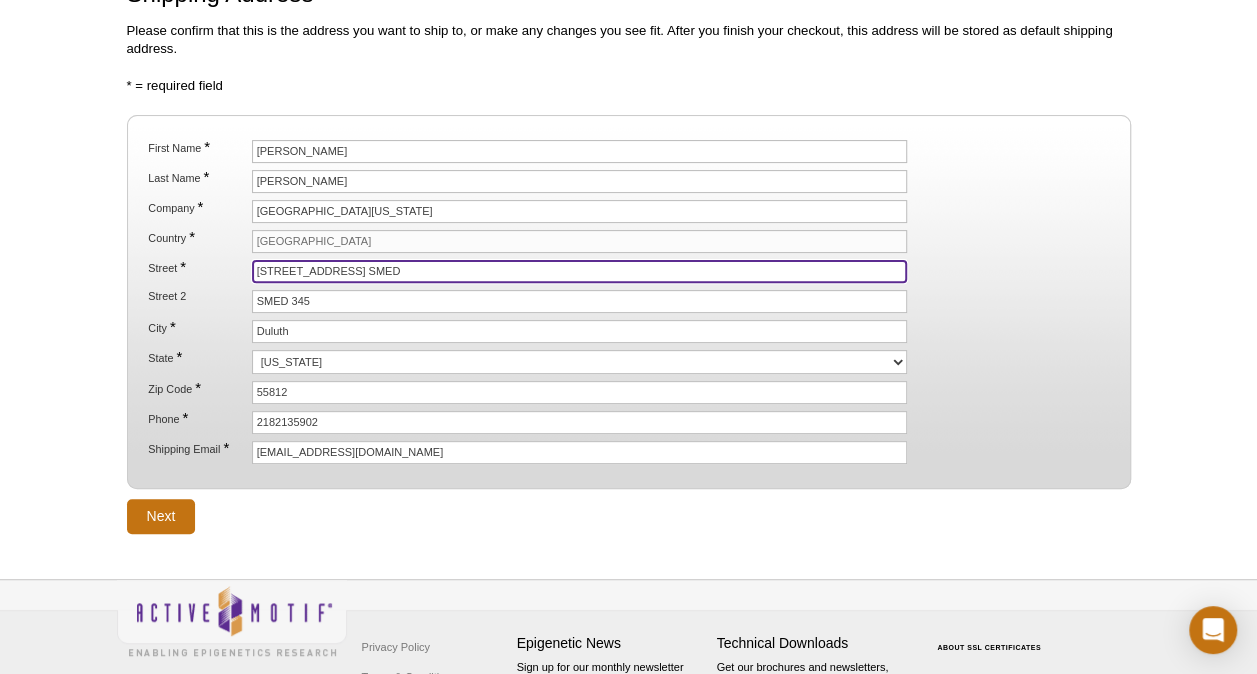 drag, startPoint x: 346, startPoint y: 270, endPoint x: 480, endPoint y: 266, distance: 134.0597 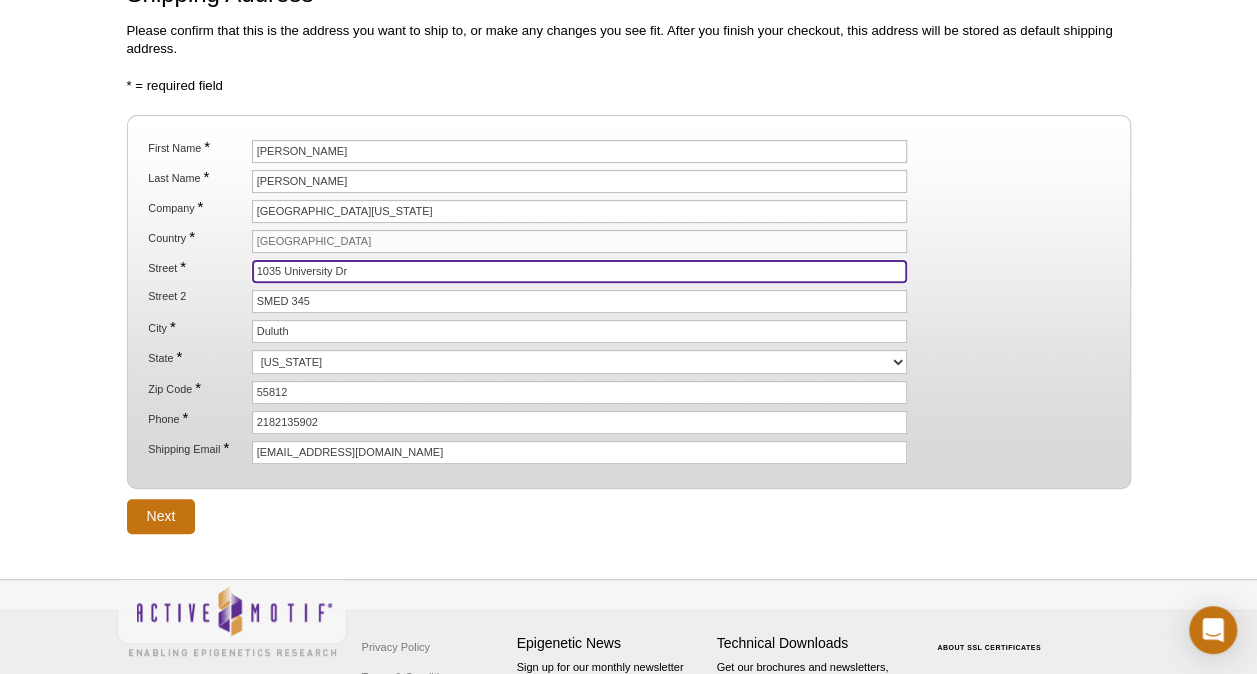 type on "1035 University Dr" 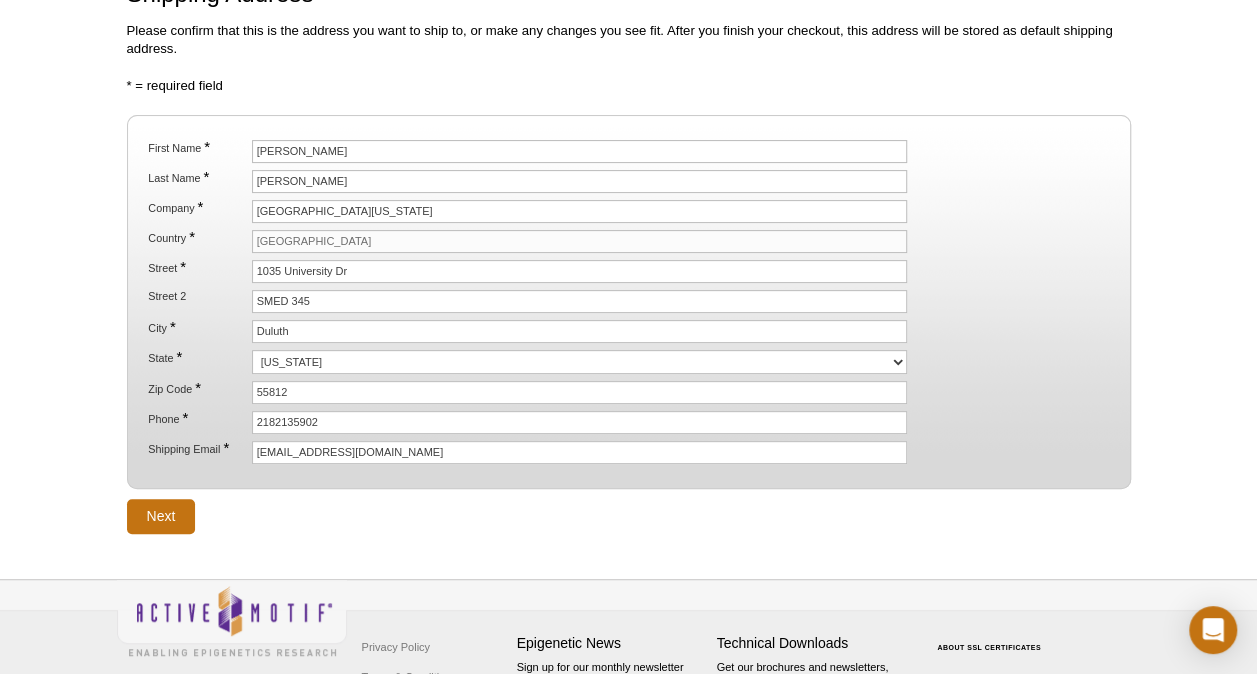 click on "* = required field
First Name *
Cheryl
Last Name *
Anderson
Company *
University of Minnesota Medical School
Country *
United States
Street *
1035 University Dr
Street 2
SMED 345
City *
Duluth
State *
Alabama
Alaska
American Samoa
Arizona
Arkansas
California
Colorado
Connecticut
Delaware
District of Columbia
Florida
Georgia
Guam
Hawaii
Idaho
Illinois
Indiana
Iowa
Kansas
Kentucky
Louisiana
Maine
Maryland
Massachusetts
Michigan
Minnesota" at bounding box center [629, 305] 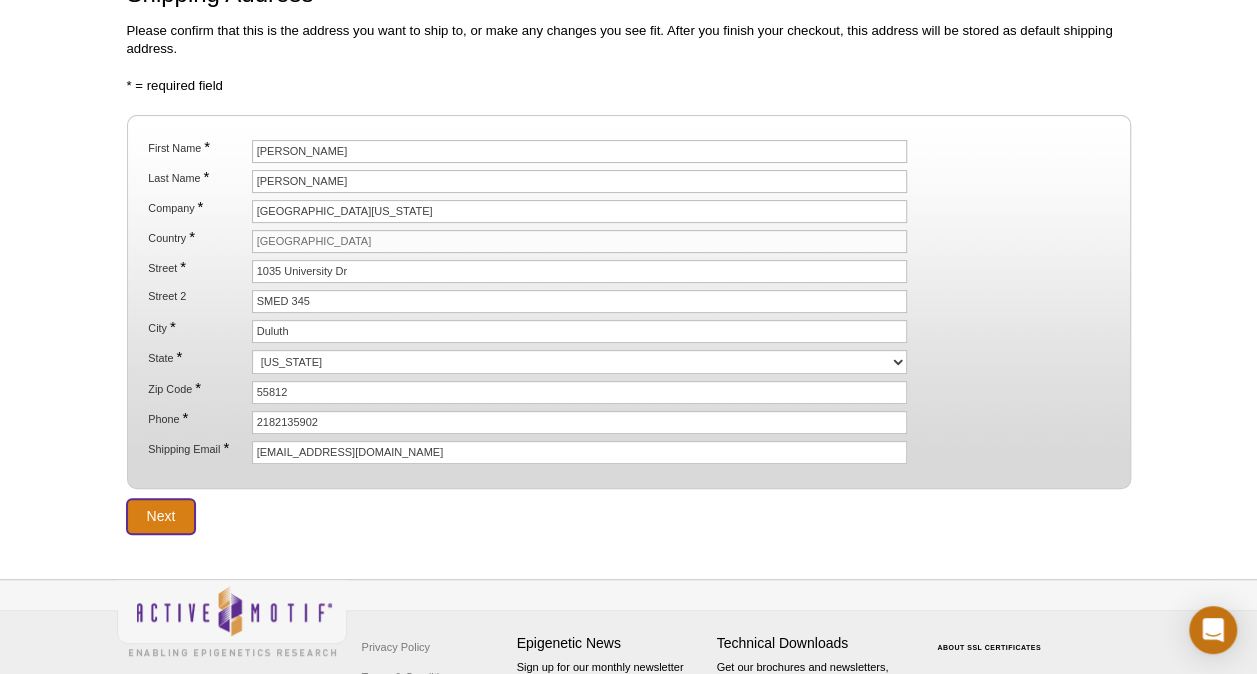 click on "Next" at bounding box center [161, 516] 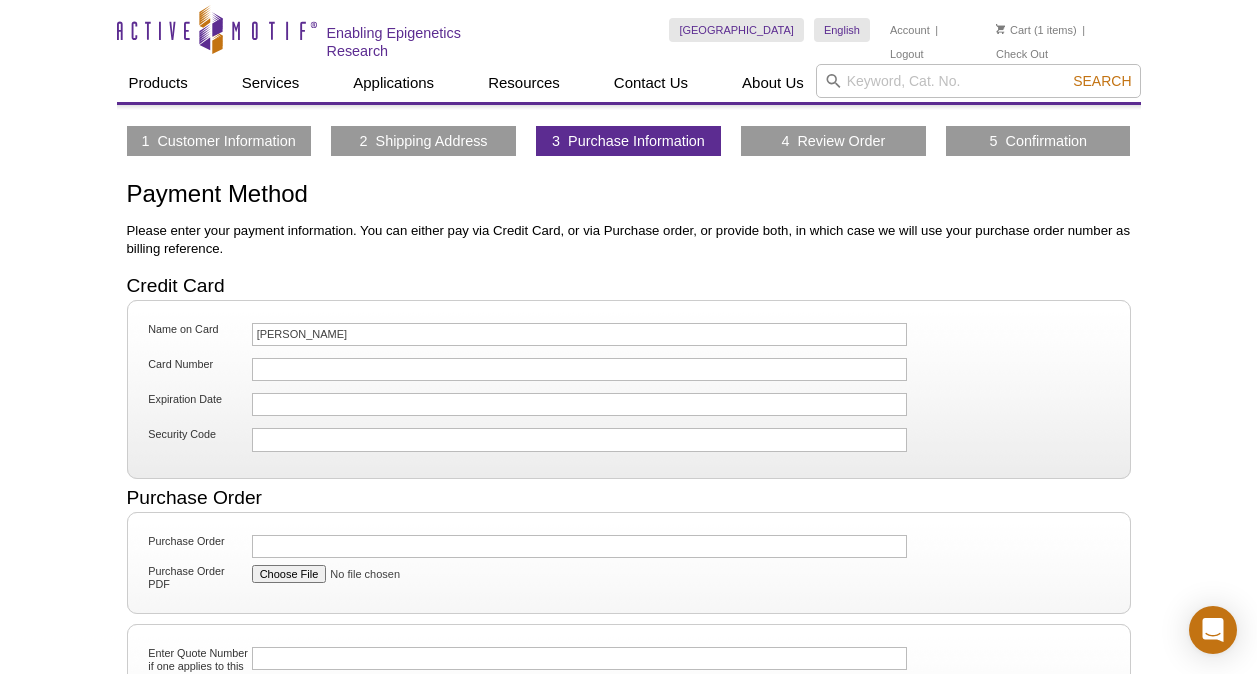scroll, scrollTop: 0, scrollLeft: 0, axis: both 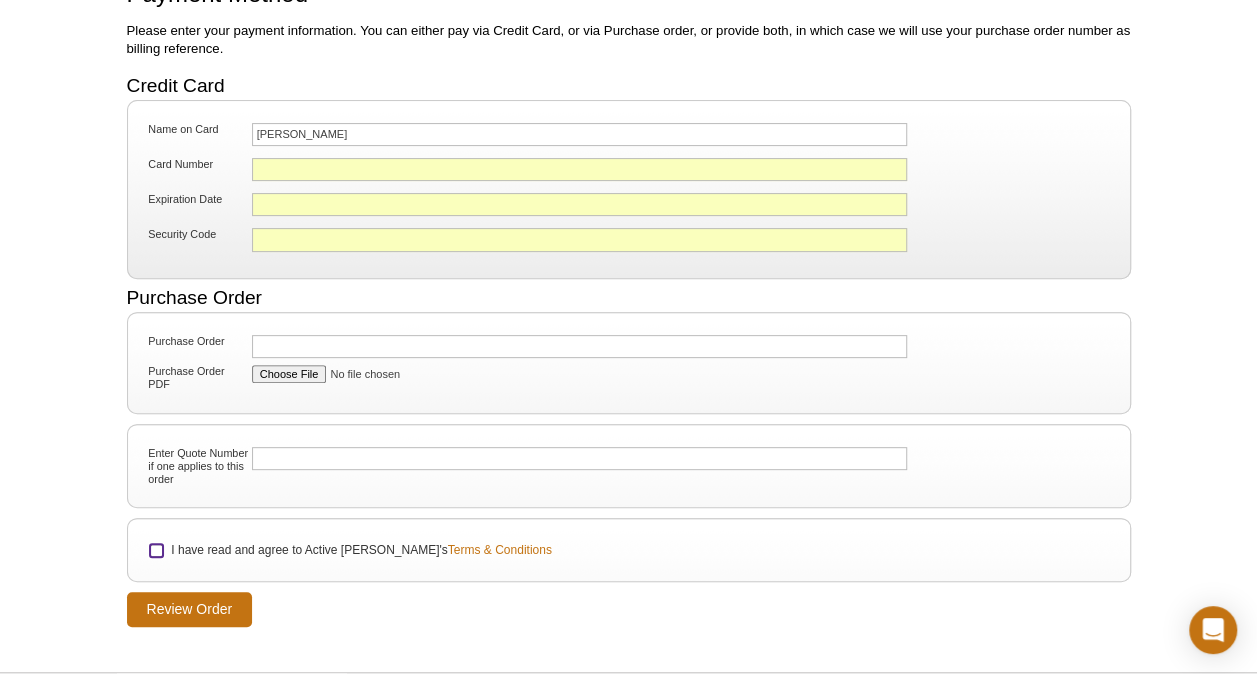 click on "I have read and agree to Active Motif's  Terms & Conditions" at bounding box center (156, 550) 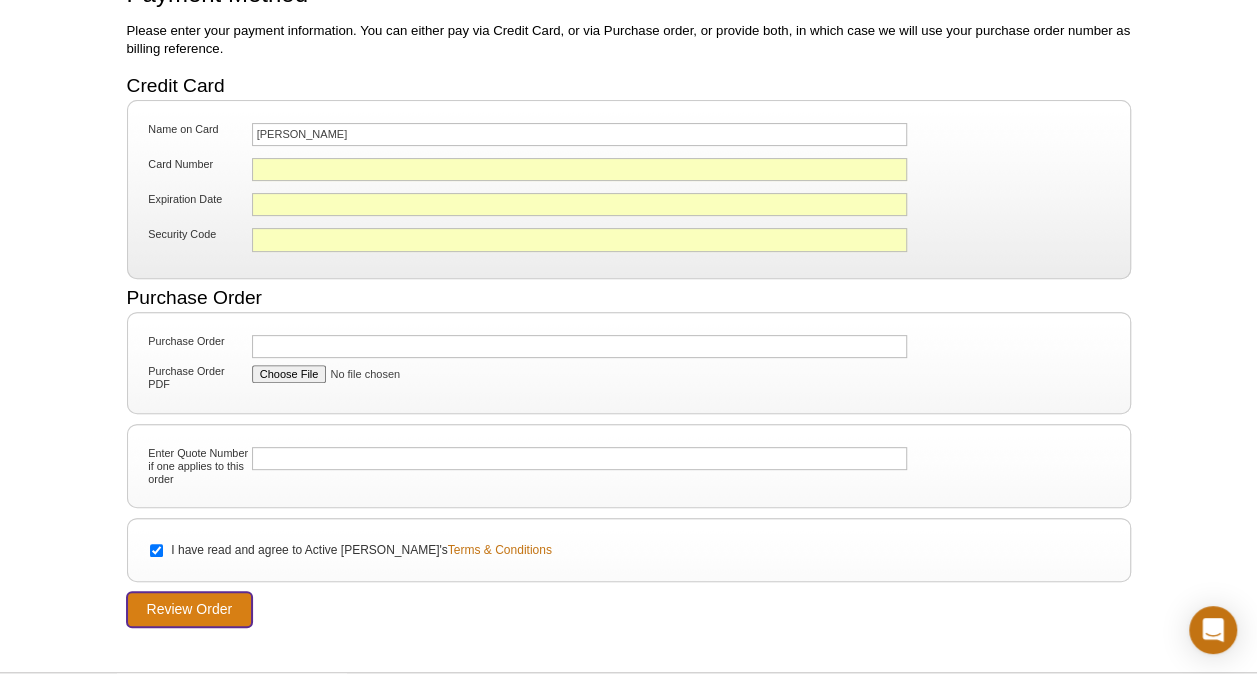 click on "Review Order" at bounding box center (190, 609) 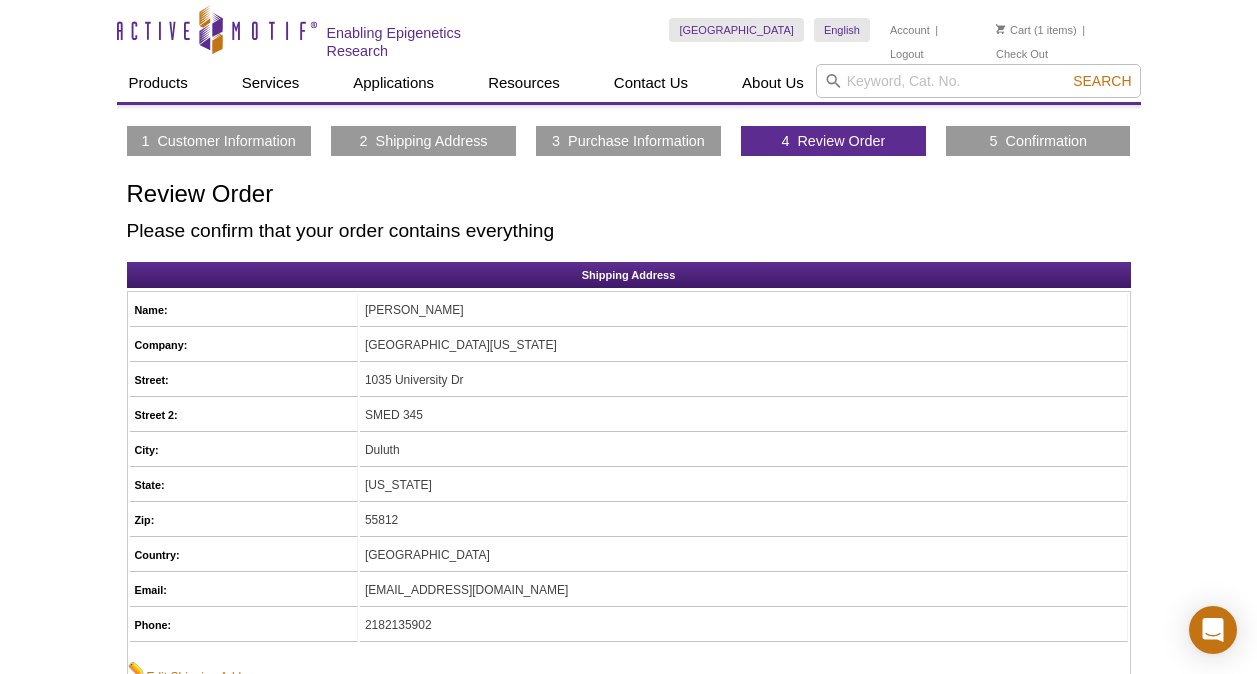 scroll, scrollTop: 0, scrollLeft: 0, axis: both 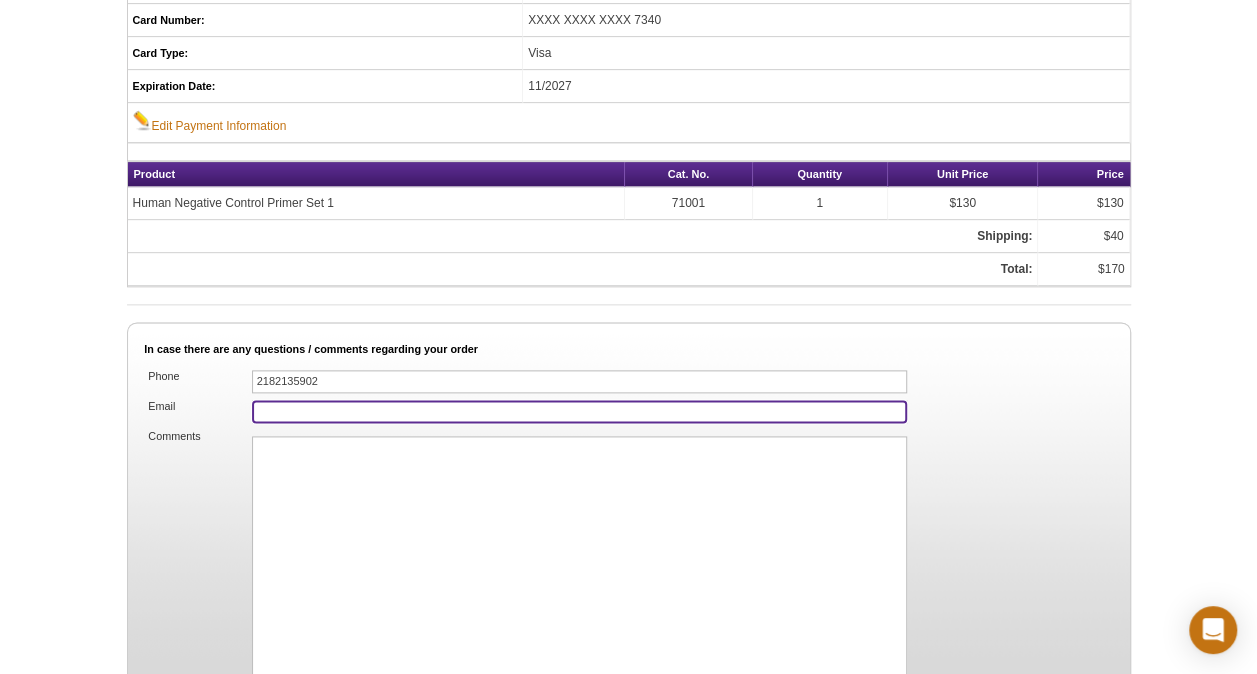 click on "Email" at bounding box center (580, 411) 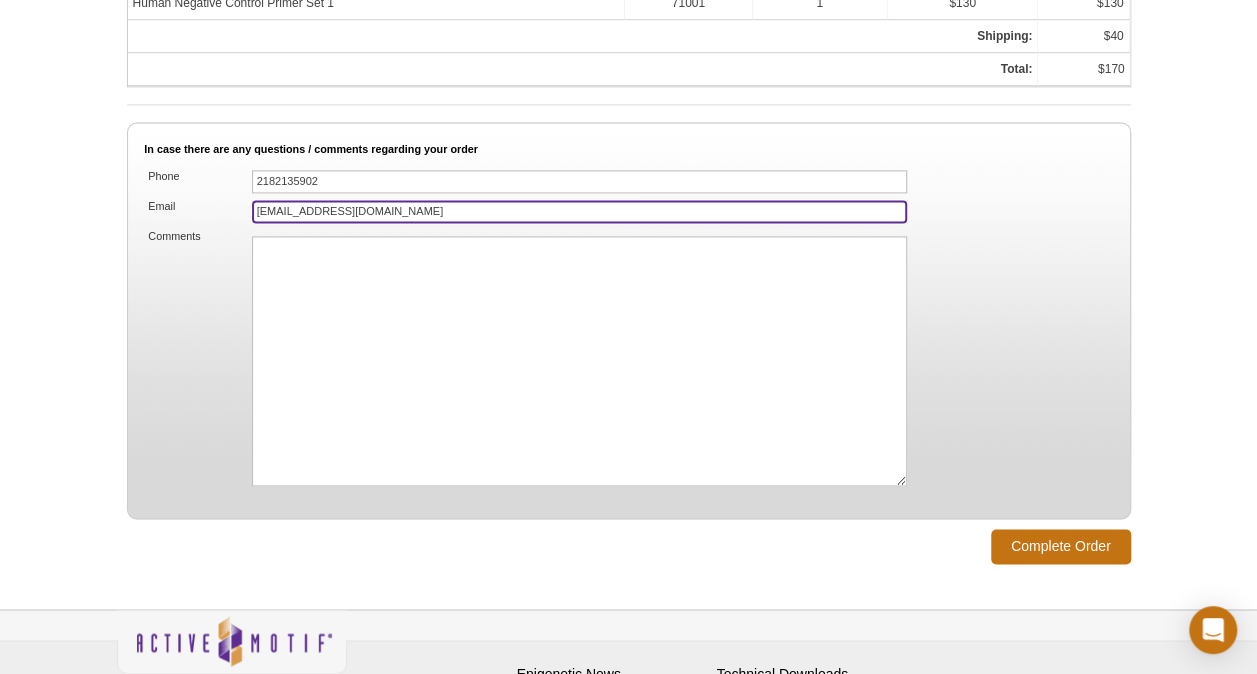 scroll, scrollTop: 1394, scrollLeft: 0, axis: vertical 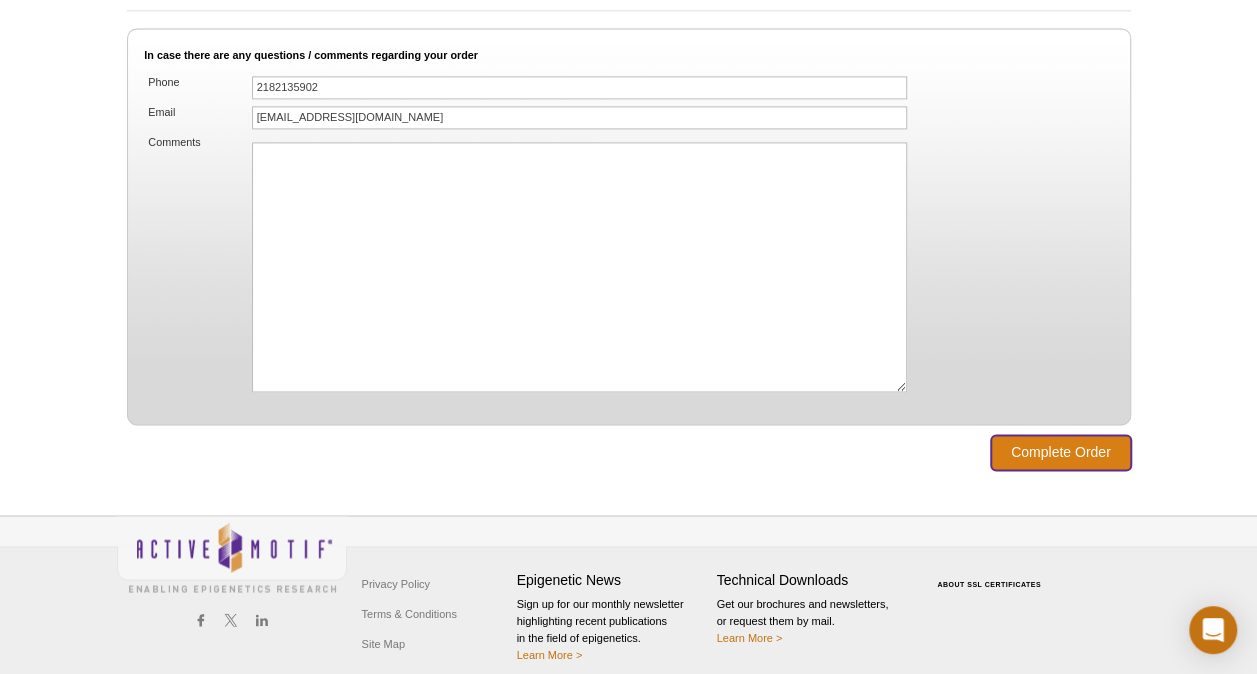 click on "Complete Order" at bounding box center [1061, 452] 